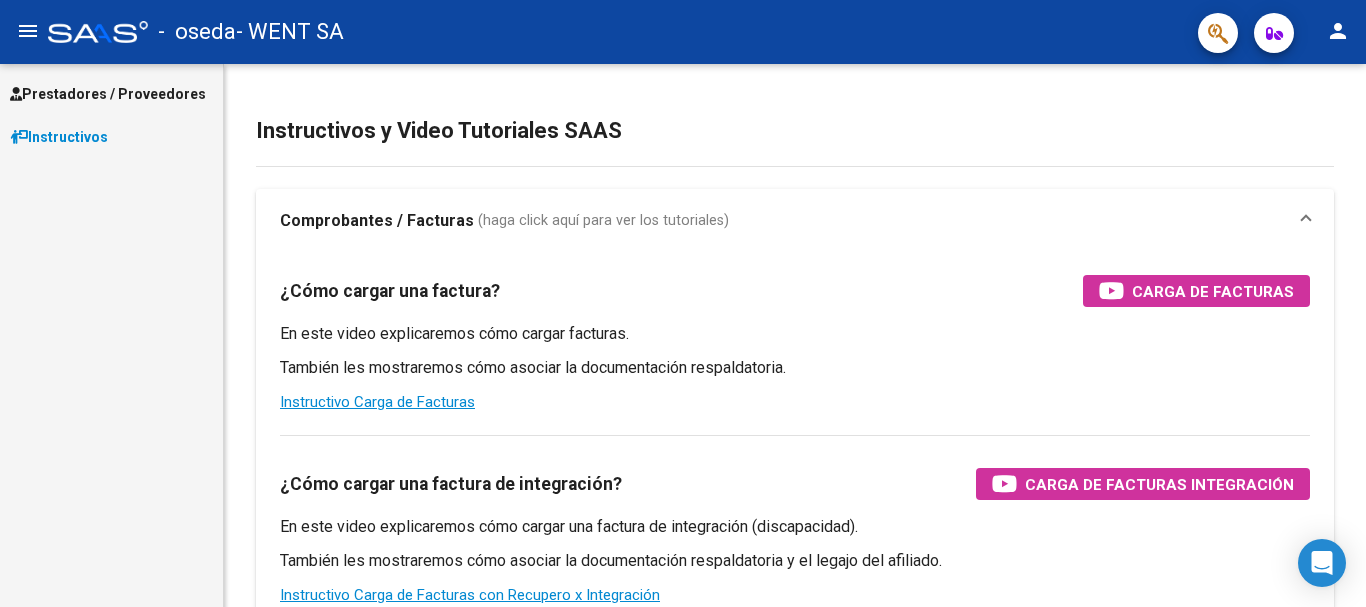scroll, scrollTop: 0, scrollLeft: 0, axis: both 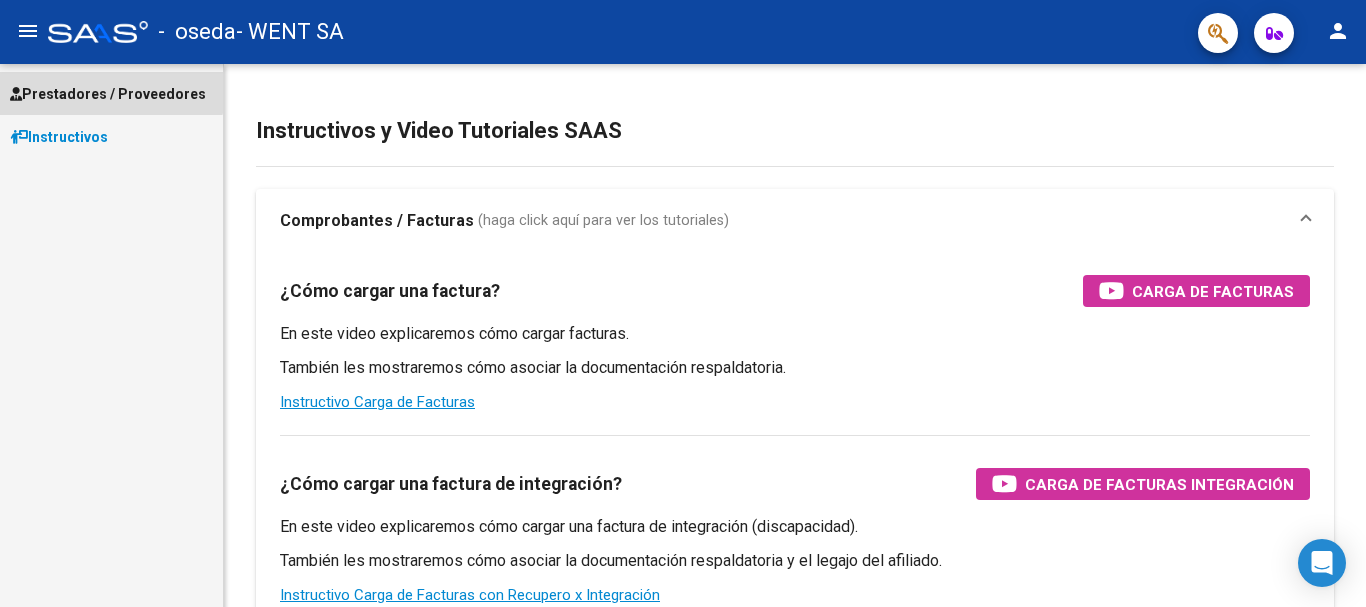 click on "Prestadores / Proveedores" at bounding box center [108, 94] 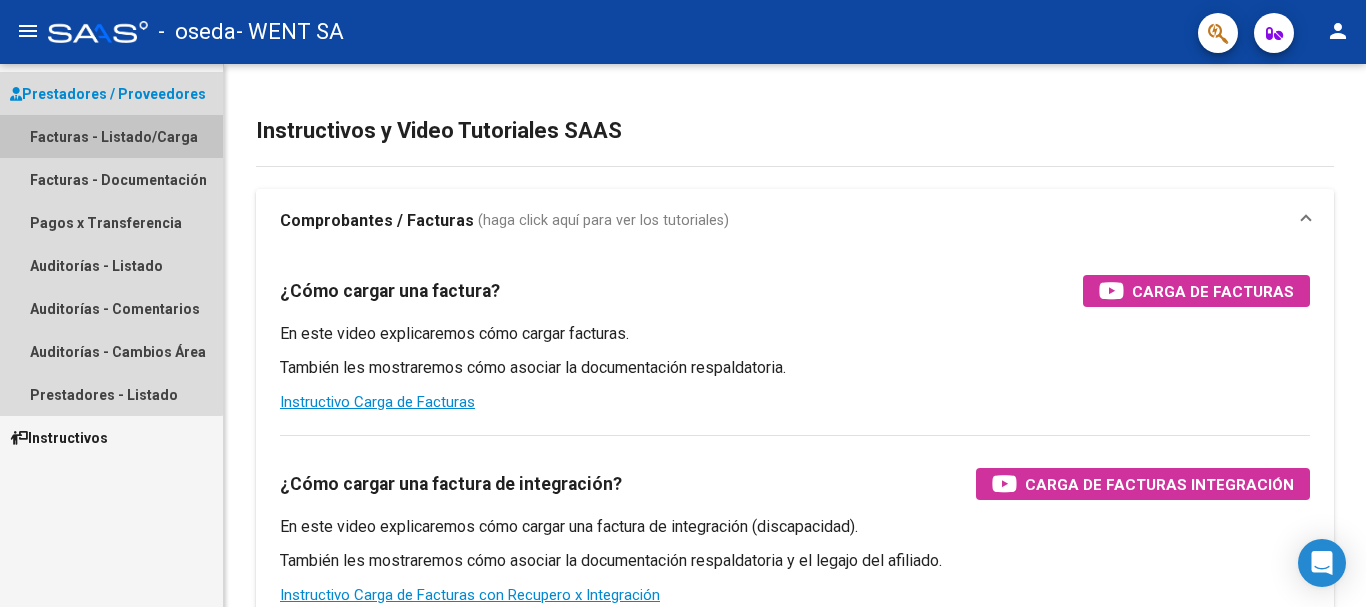 click on "Facturas - Listado/Carga" at bounding box center [111, 136] 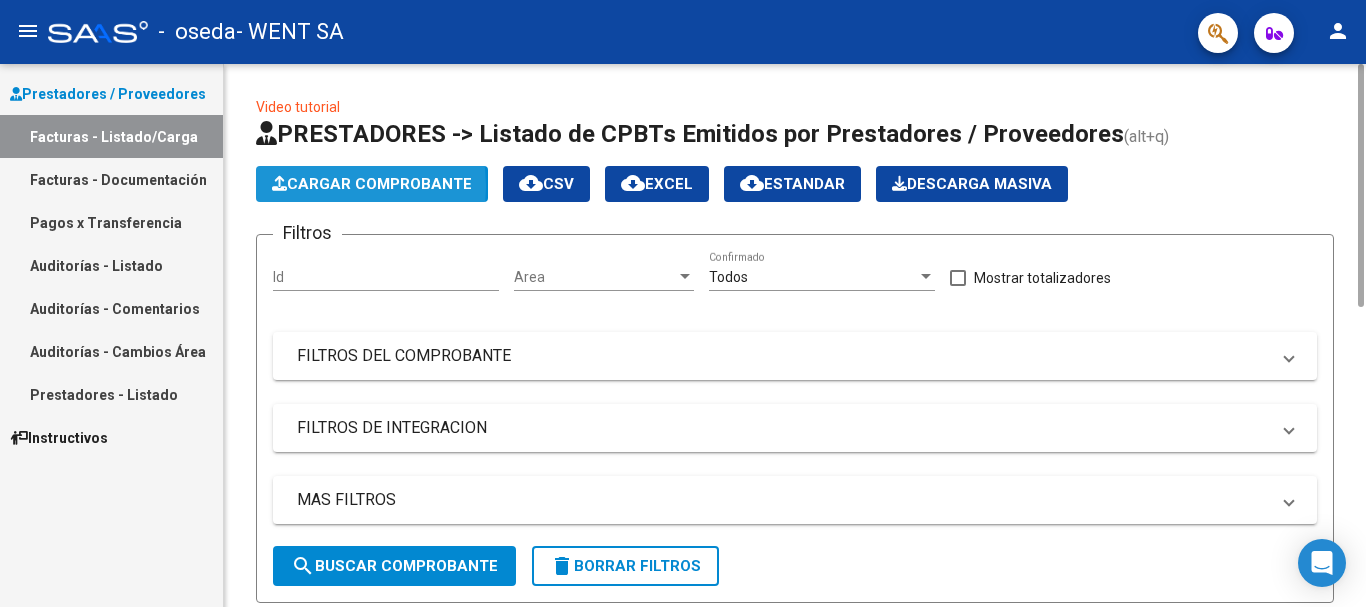 click on "Cargar Comprobante" 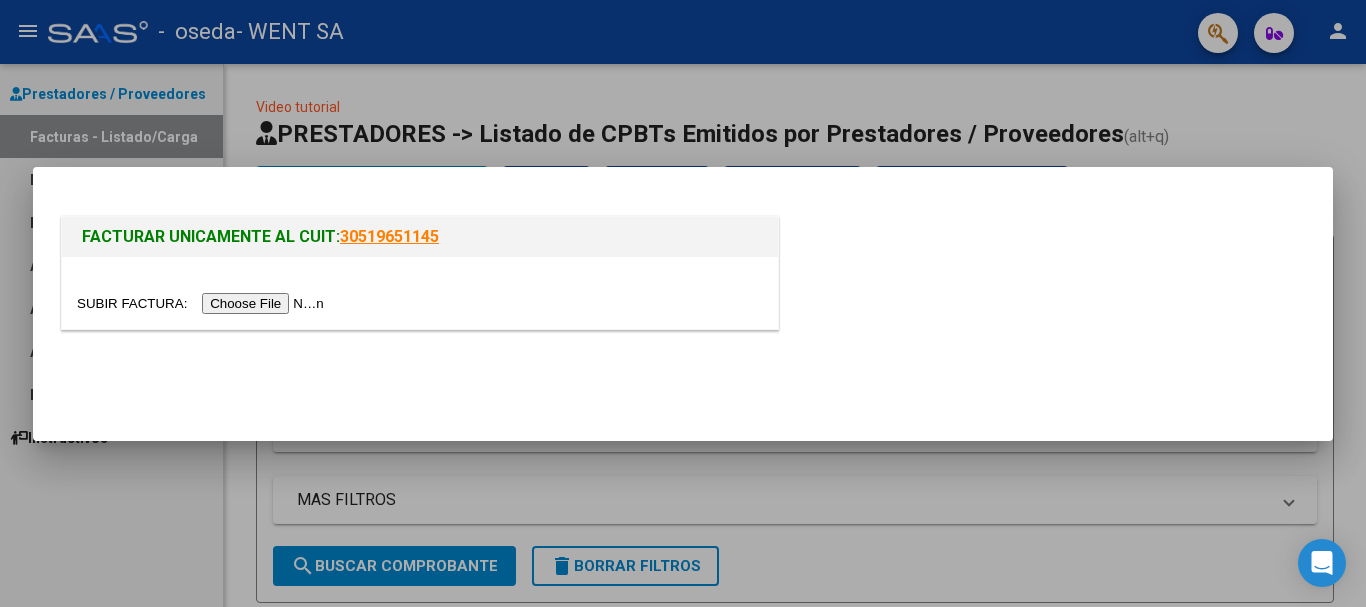 click at bounding box center (203, 303) 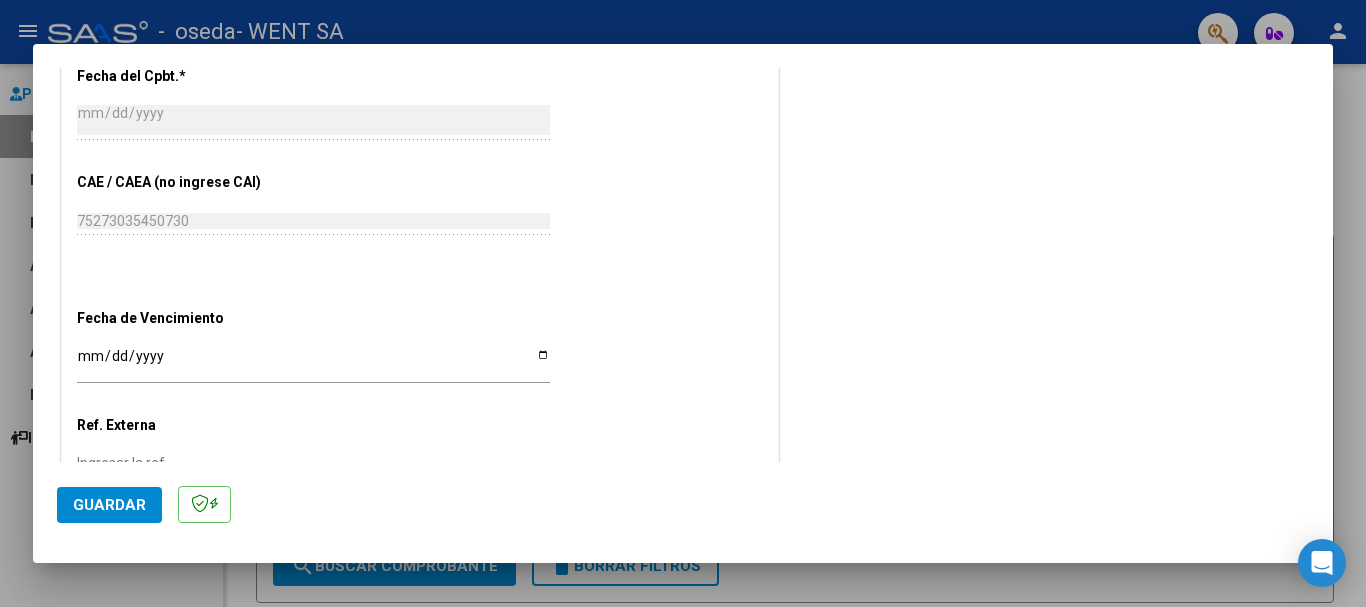 scroll, scrollTop: 900, scrollLeft: 0, axis: vertical 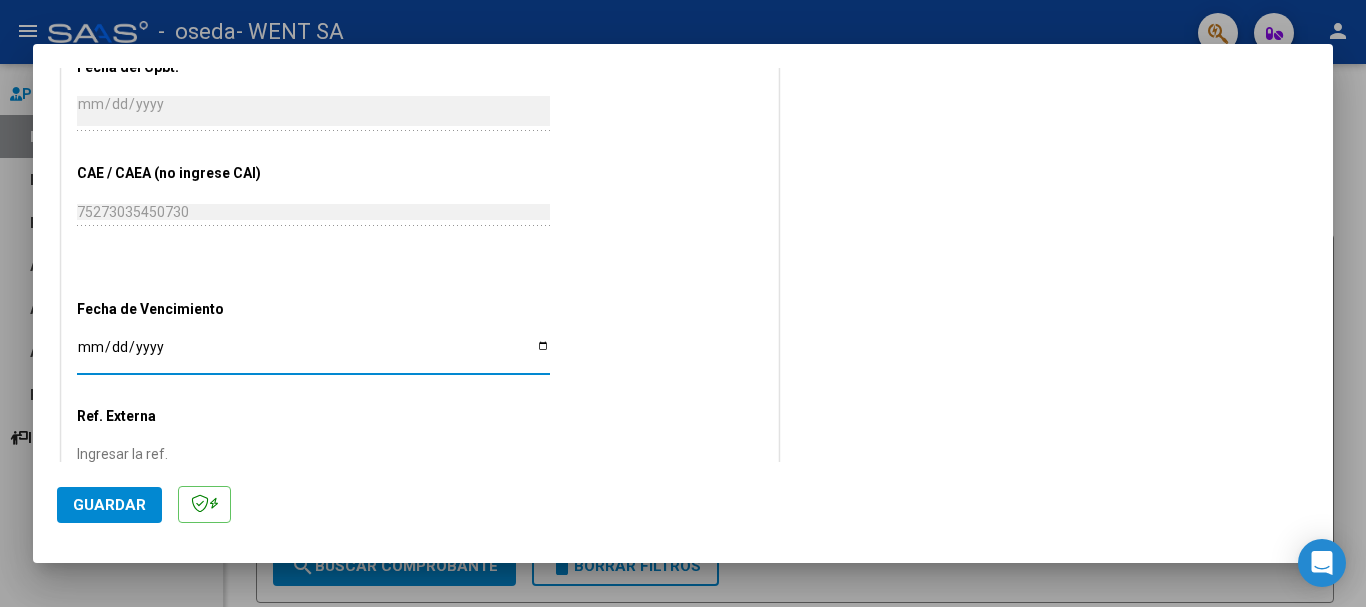 click on "Ingresar la fecha" at bounding box center (313, 354) 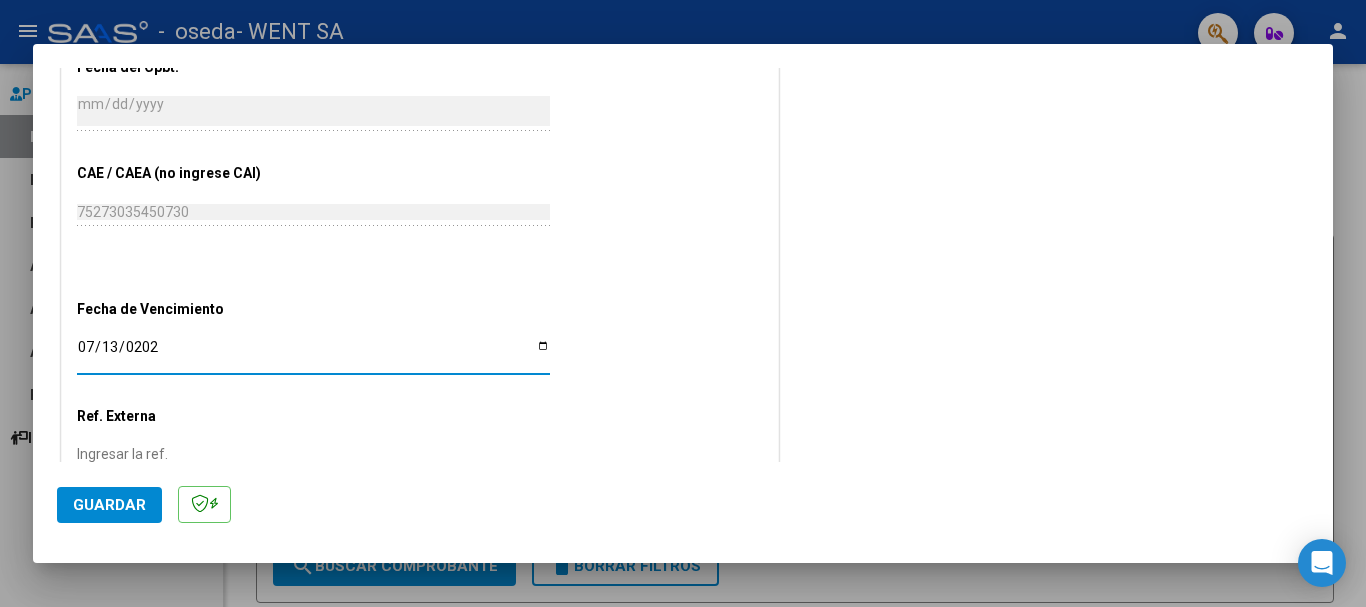 type on "[DATE]" 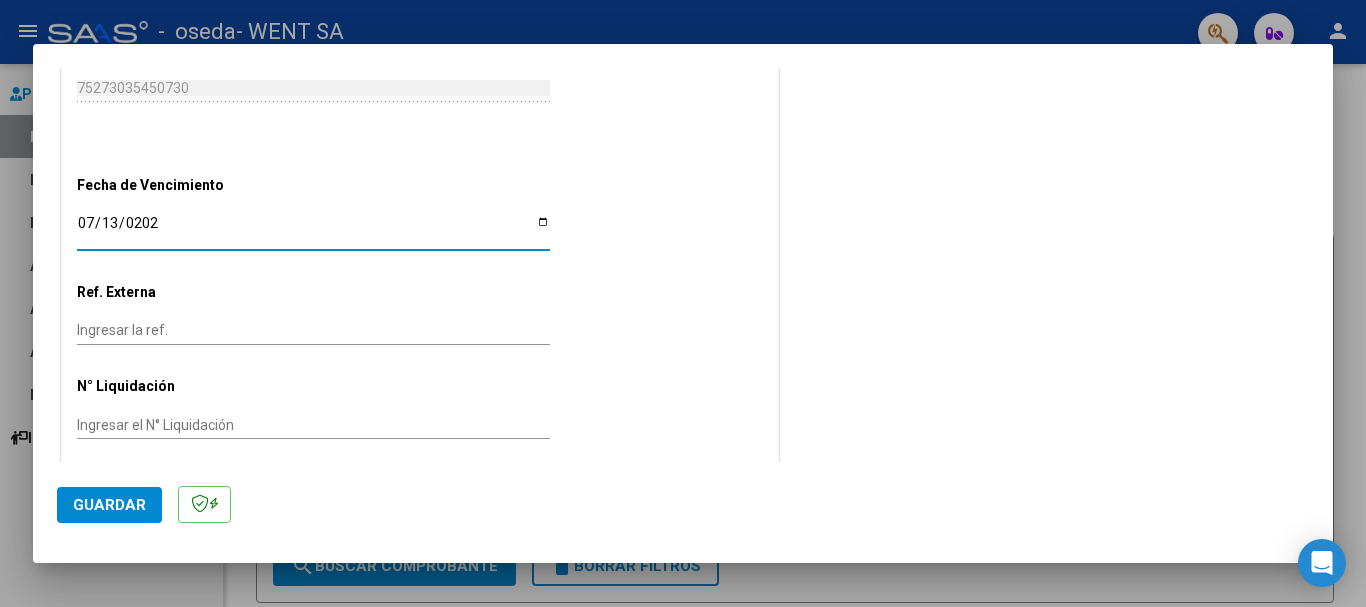 scroll, scrollTop: 1038, scrollLeft: 0, axis: vertical 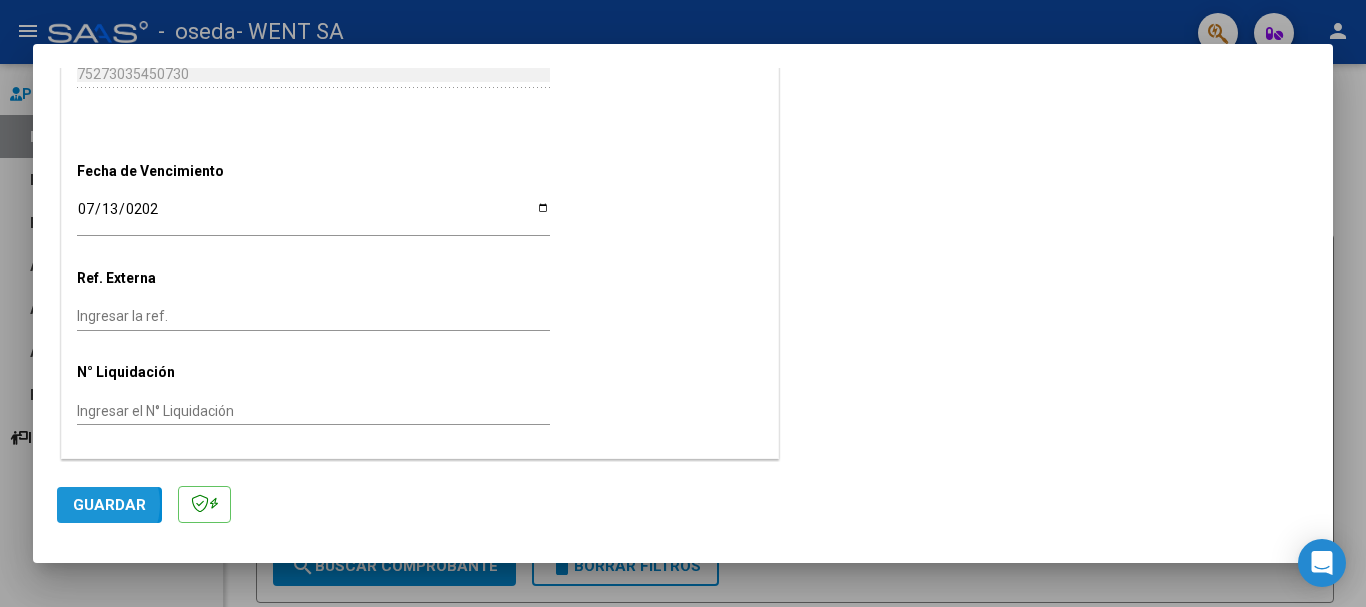 click on "Guardar" 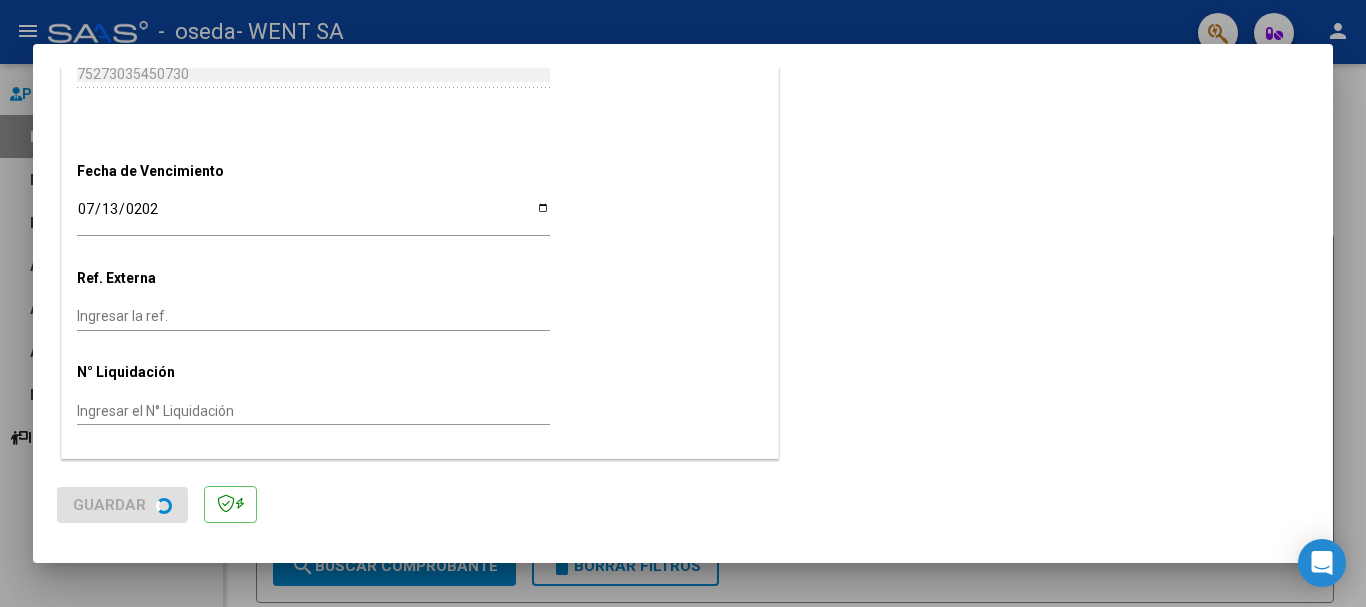 scroll, scrollTop: 0, scrollLeft: 0, axis: both 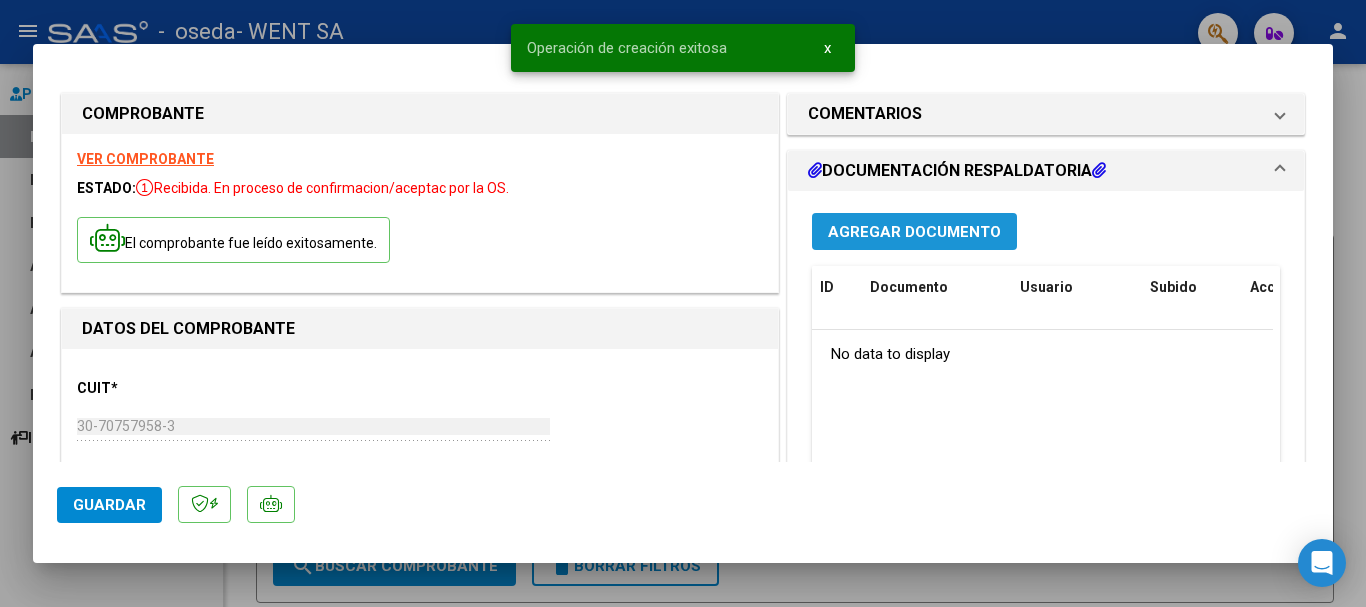 click on "Agregar Documento" at bounding box center [914, 231] 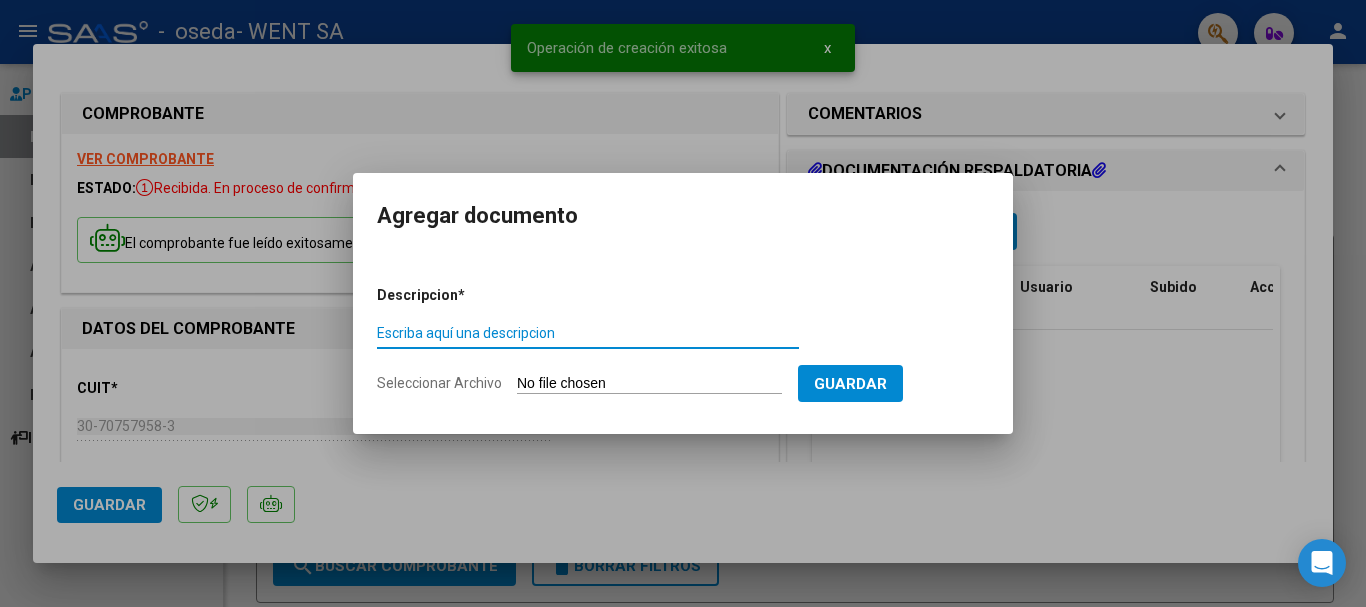 click on "Escriba aquí una descripcion" at bounding box center (588, 333) 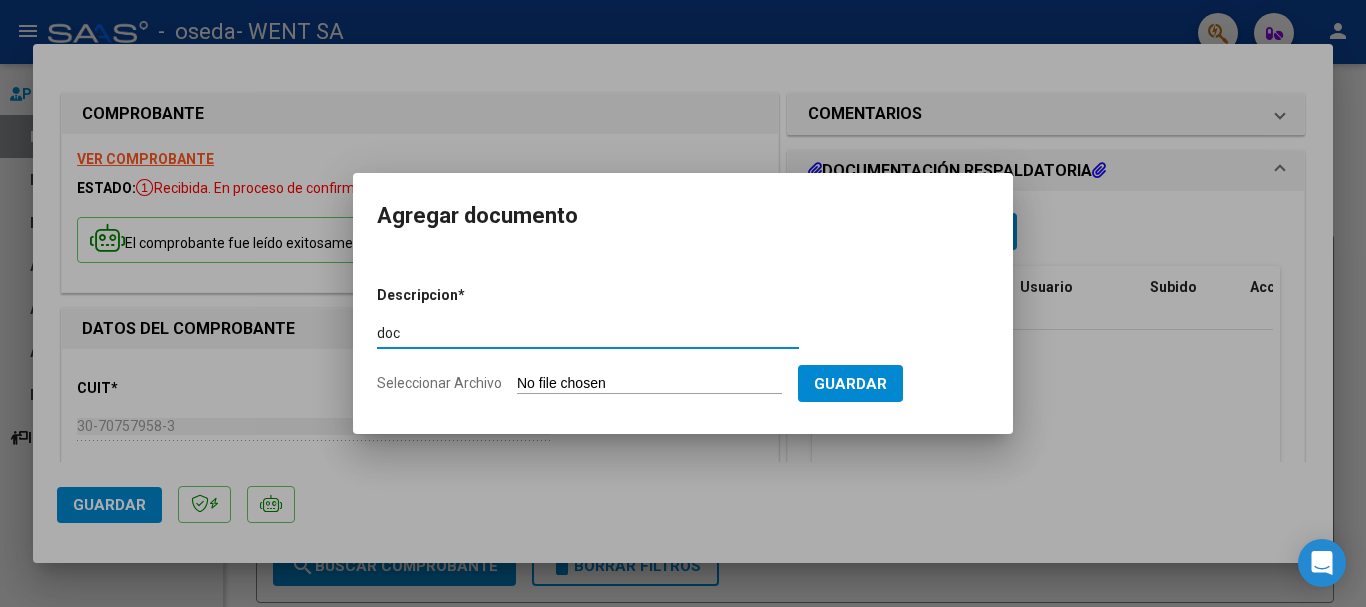 type on "doc" 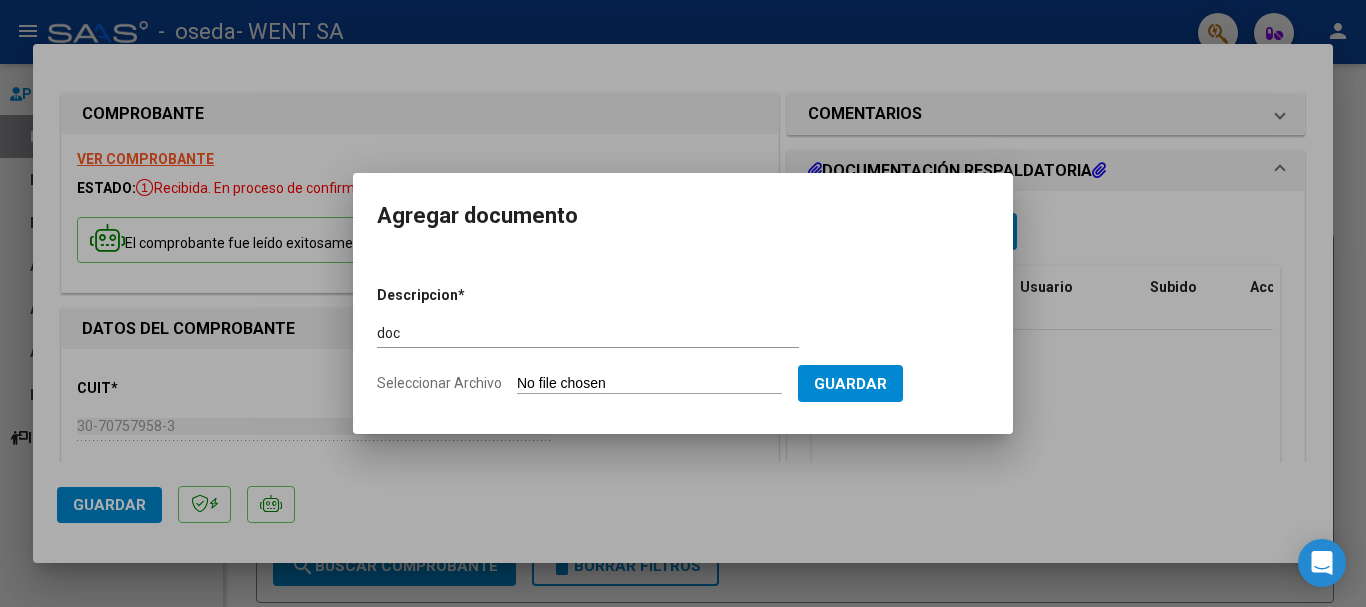 click on "Seleccionar Archivo" at bounding box center [649, 384] 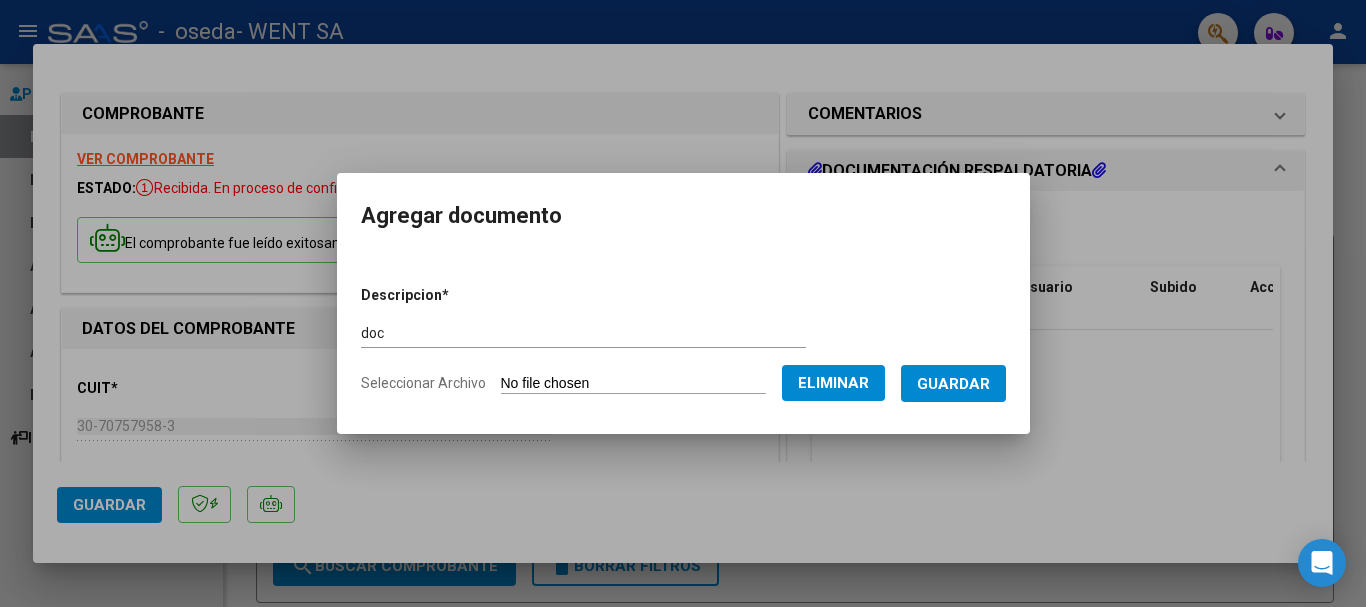 click on "Guardar" at bounding box center (953, 384) 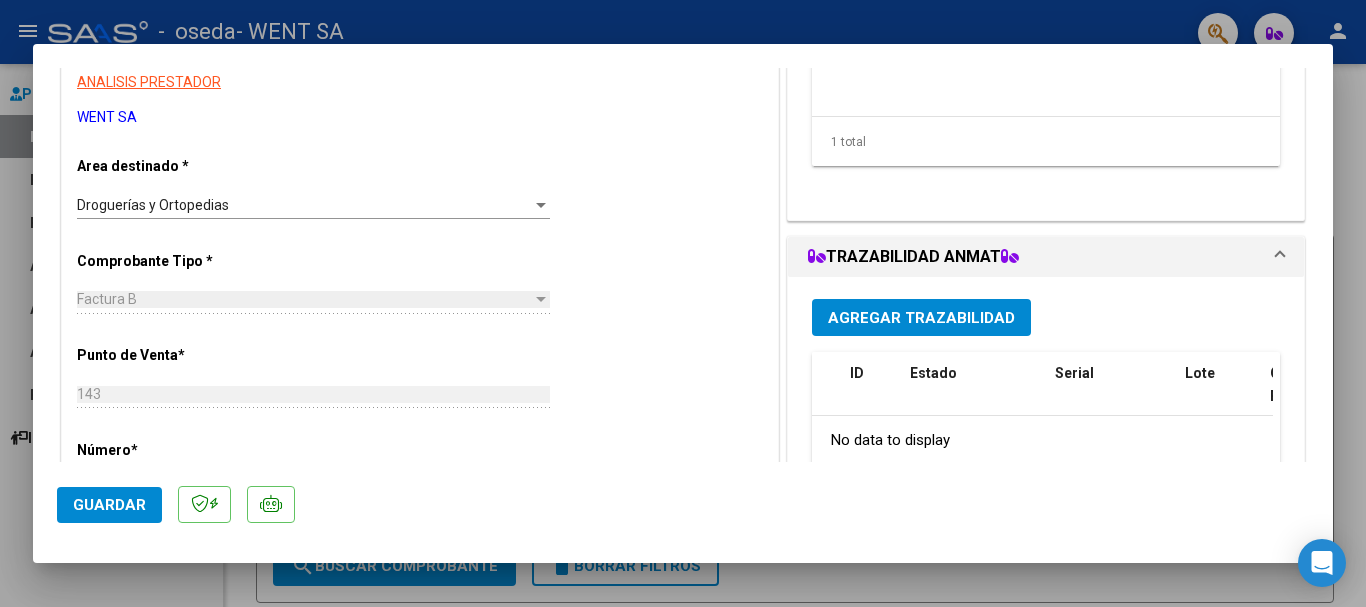 click on "Agregar Trazabilidad" at bounding box center [921, 318] 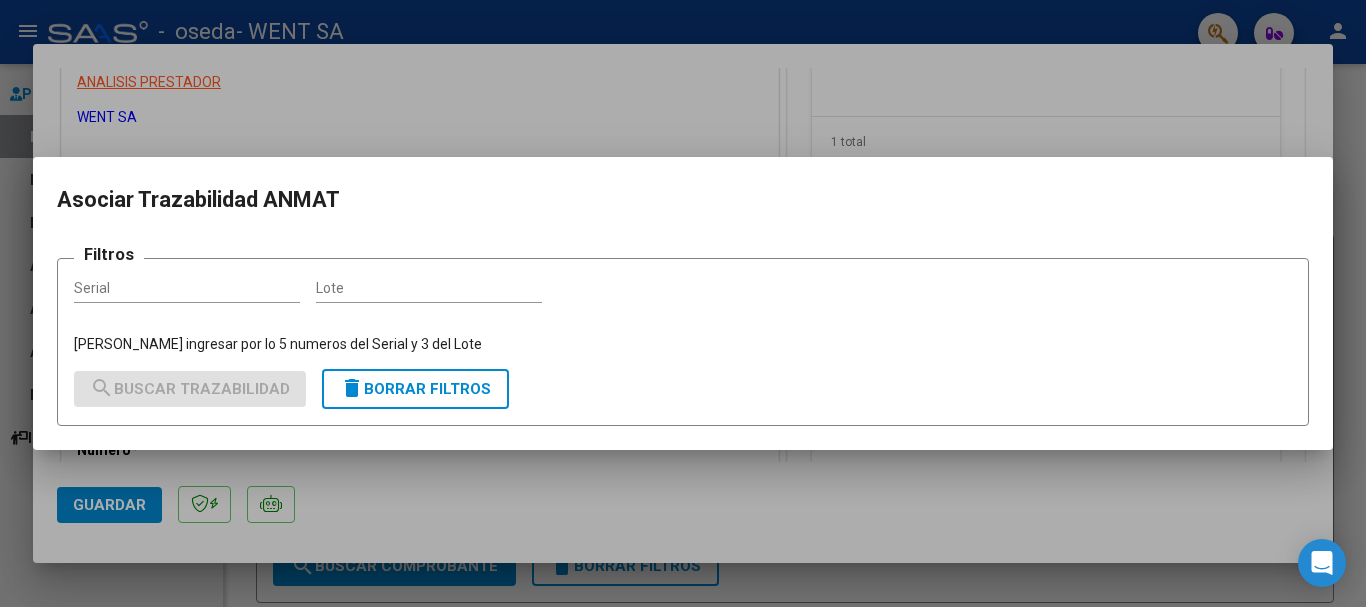 click on "Lote" at bounding box center [429, 289] 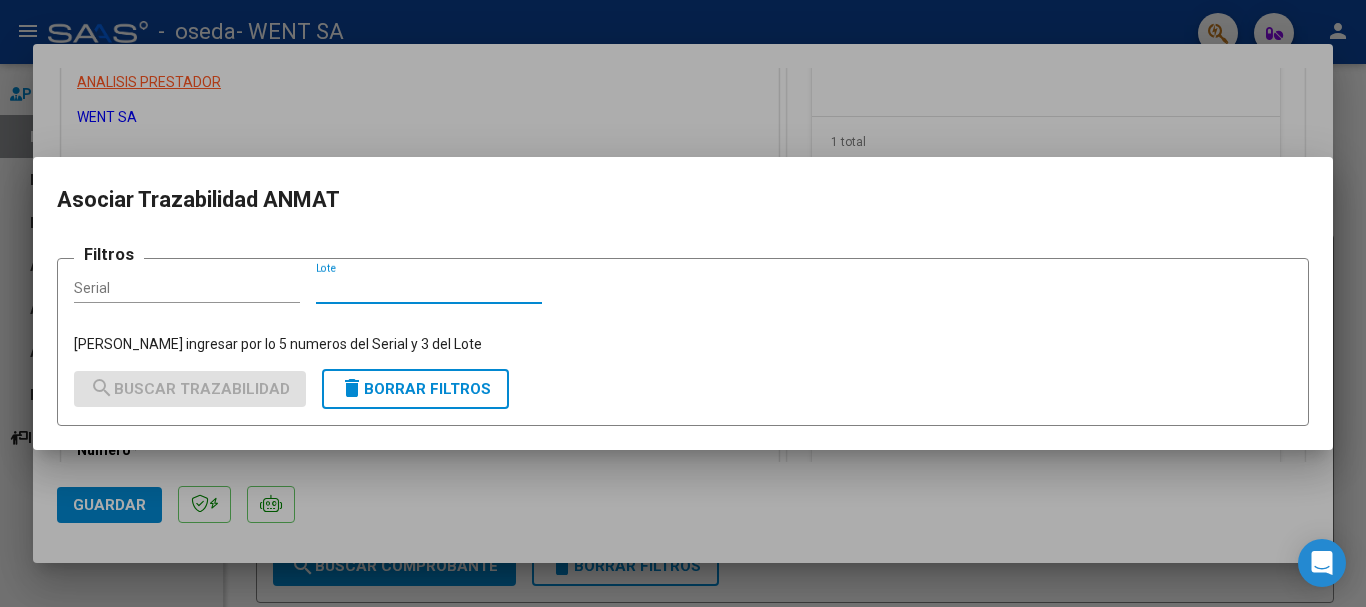 drag, startPoint x: 422, startPoint y: 283, endPoint x: 427, endPoint y: 301, distance: 18.681541 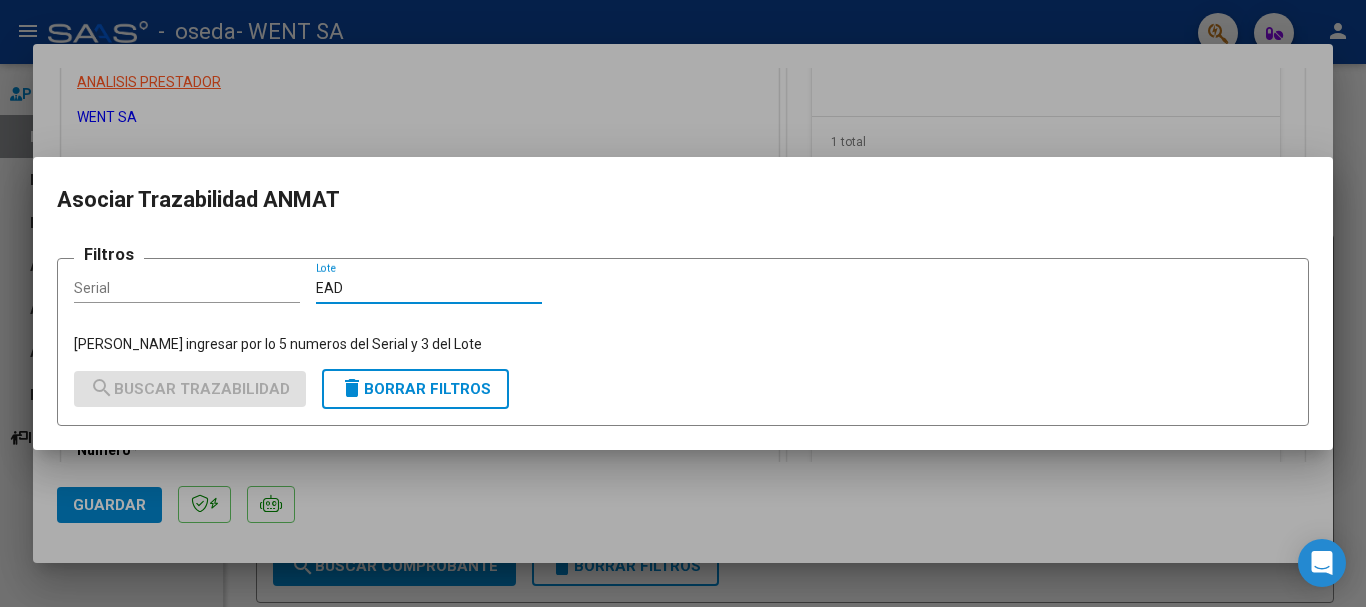 type on "EAD" 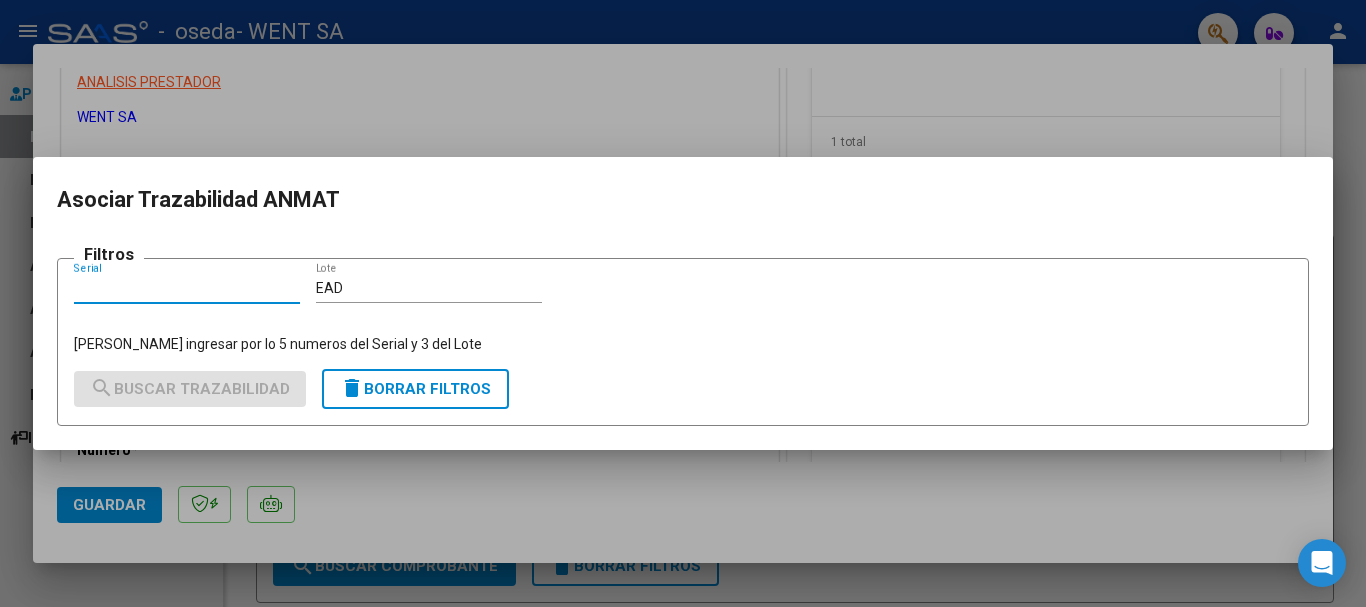 click on "Serial" at bounding box center [187, 288] 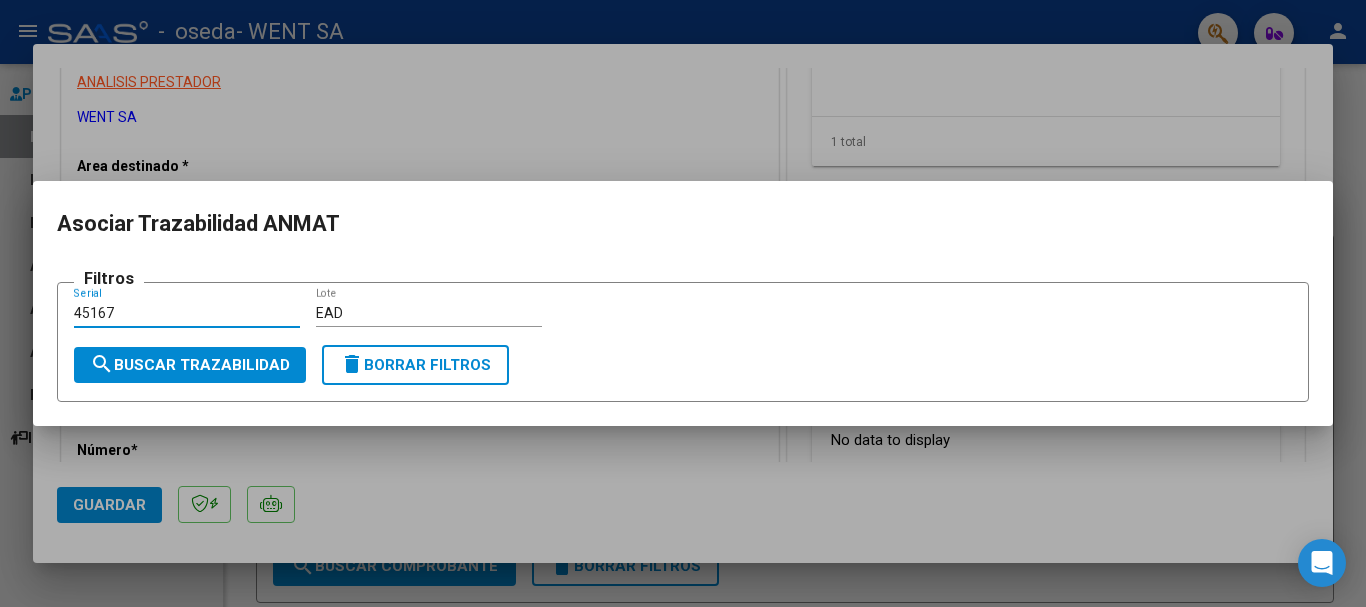 type on "45167" 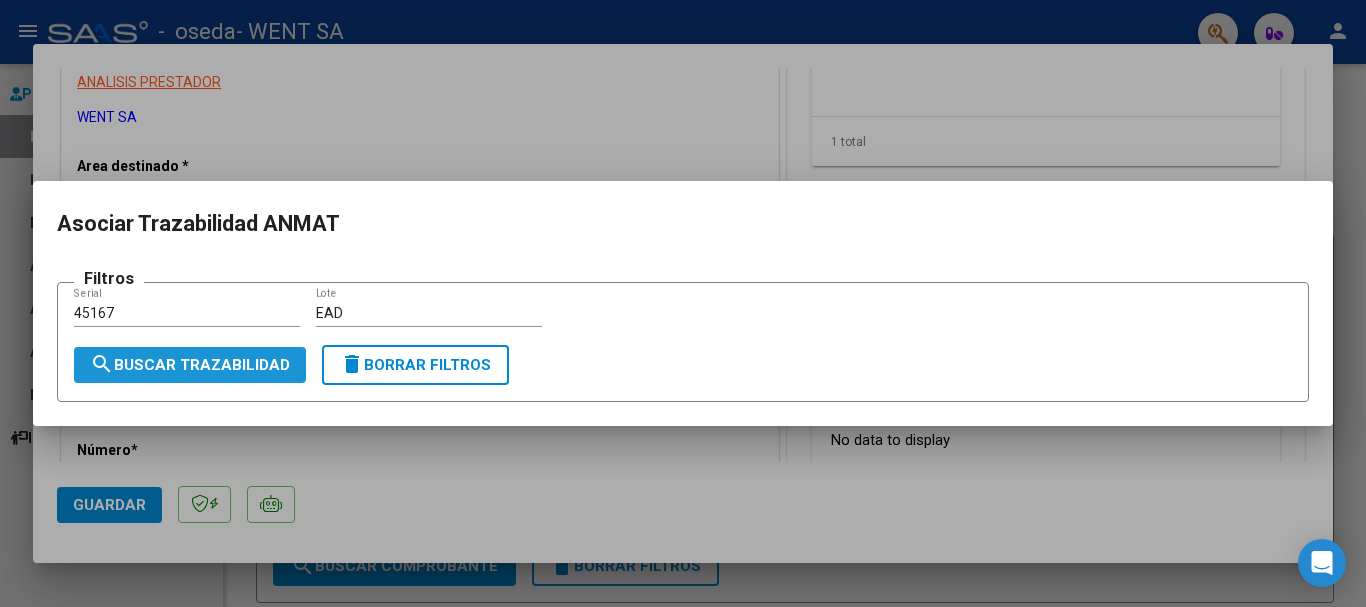 click on "search  Buscar Trazabilidad" at bounding box center [190, 365] 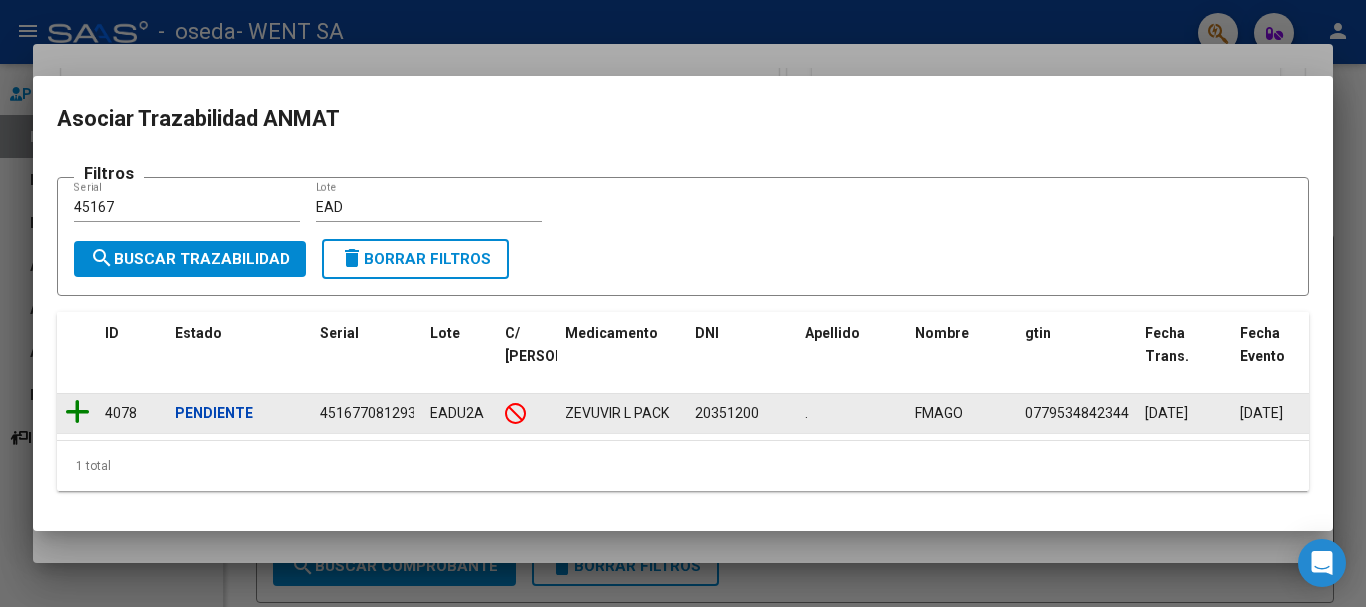 click 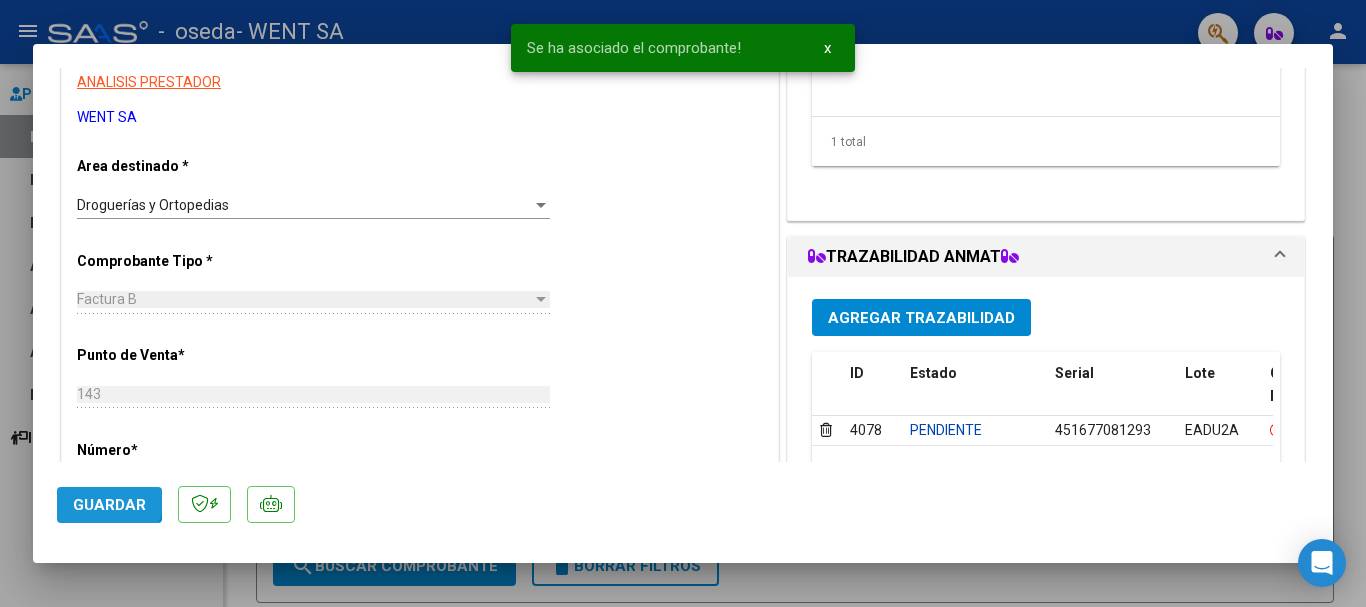 click on "Guardar" 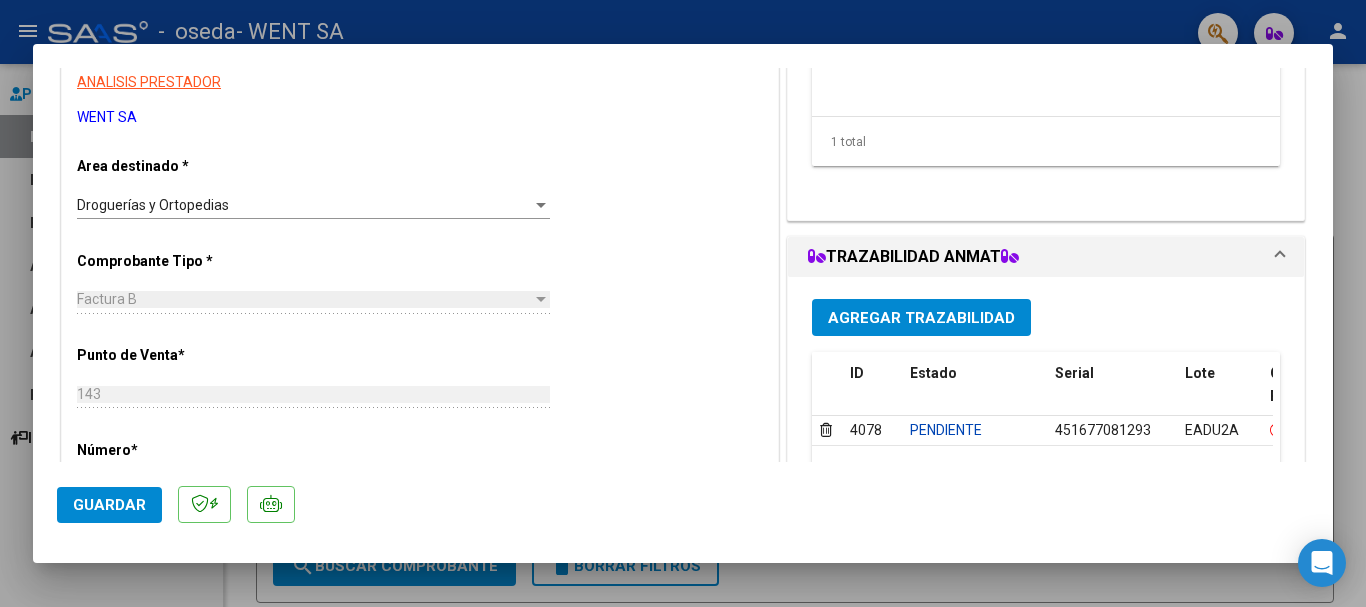 click on "Guardar" 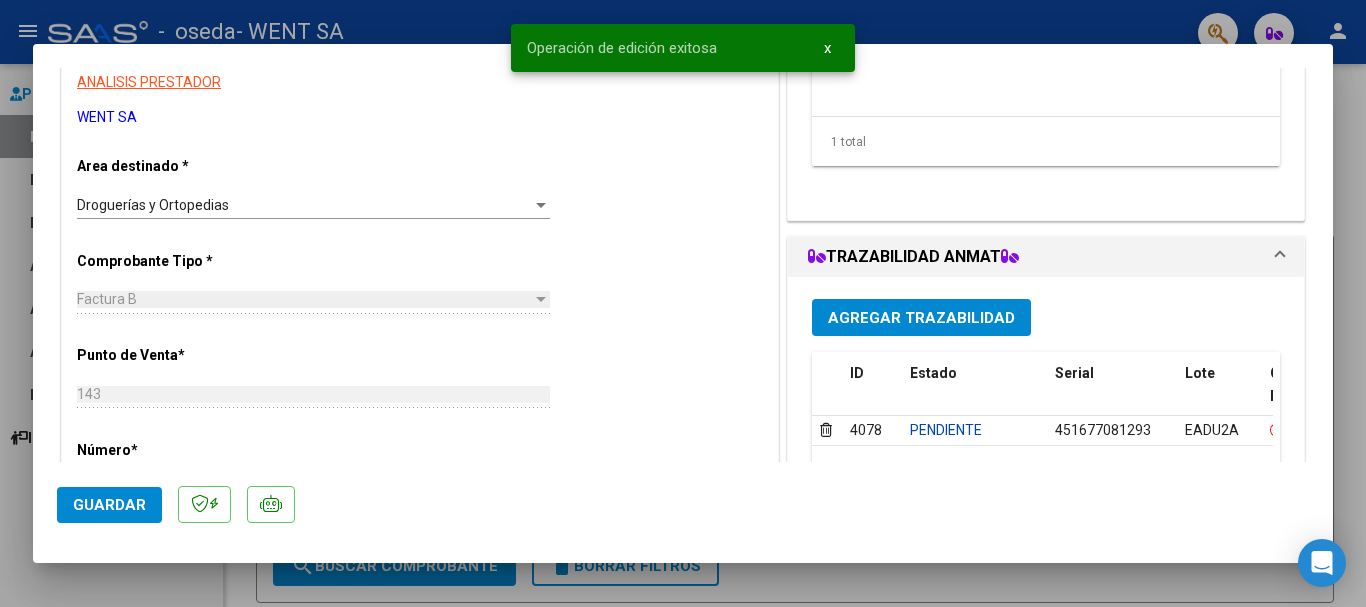 click at bounding box center [683, 303] 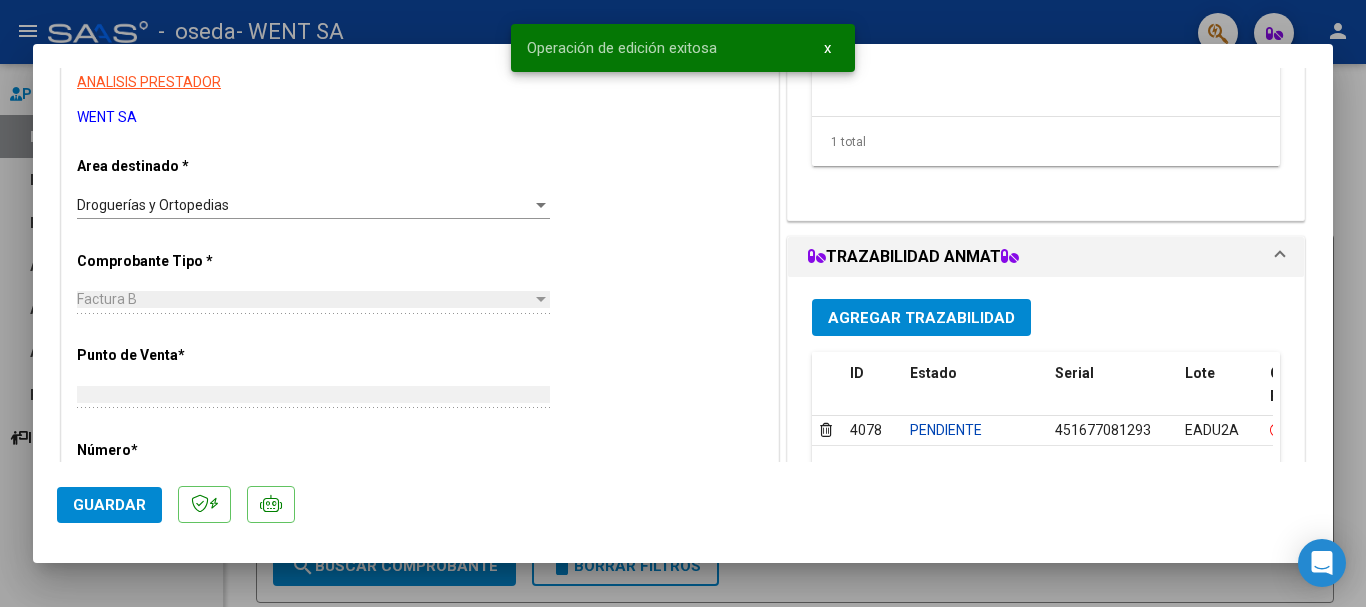 scroll, scrollTop: 0, scrollLeft: 0, axis: both 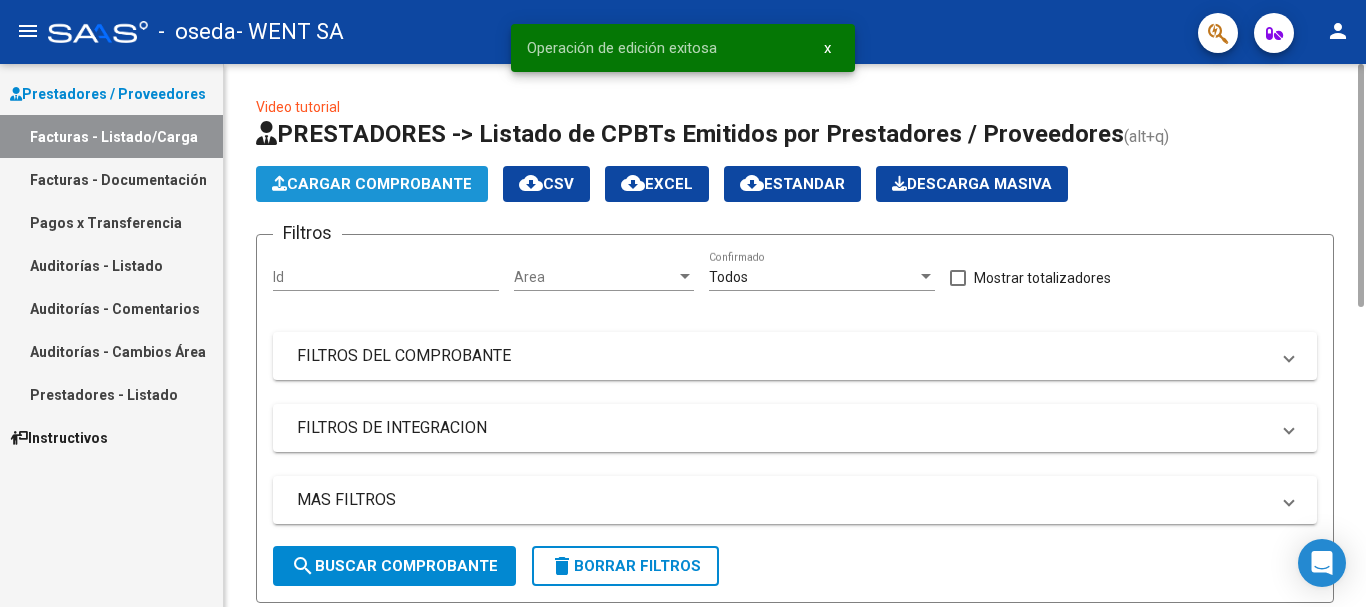 click on "Cargar Comprobante" 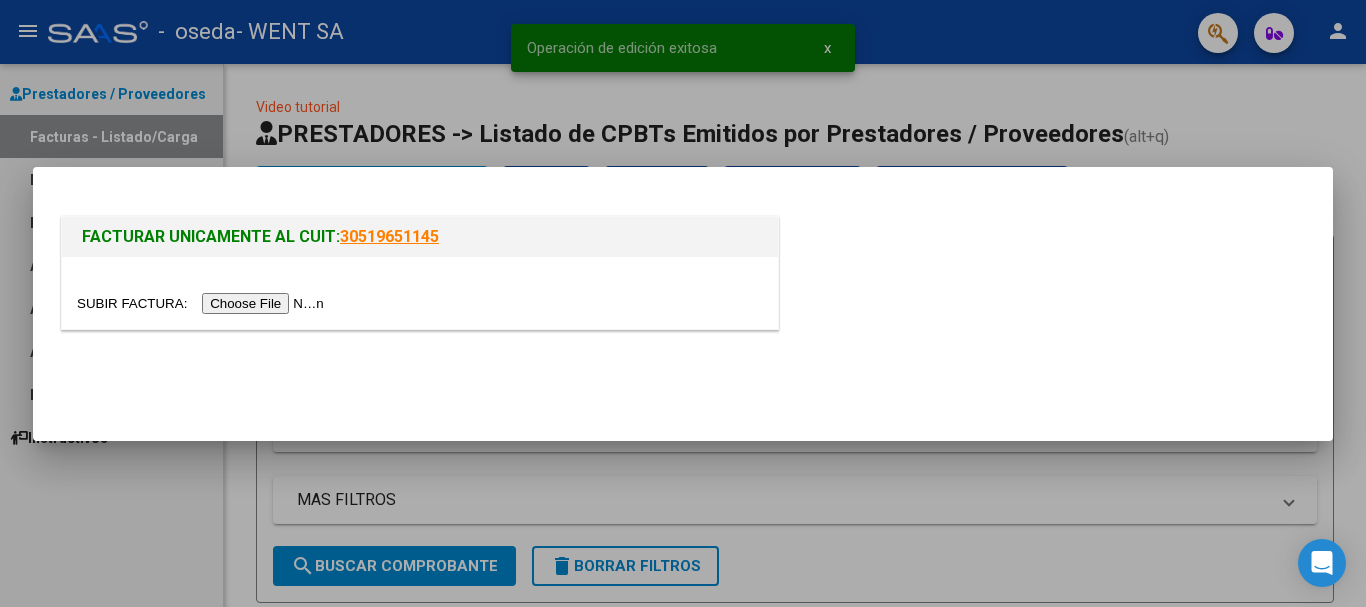 click at bounding box center (203, 303) 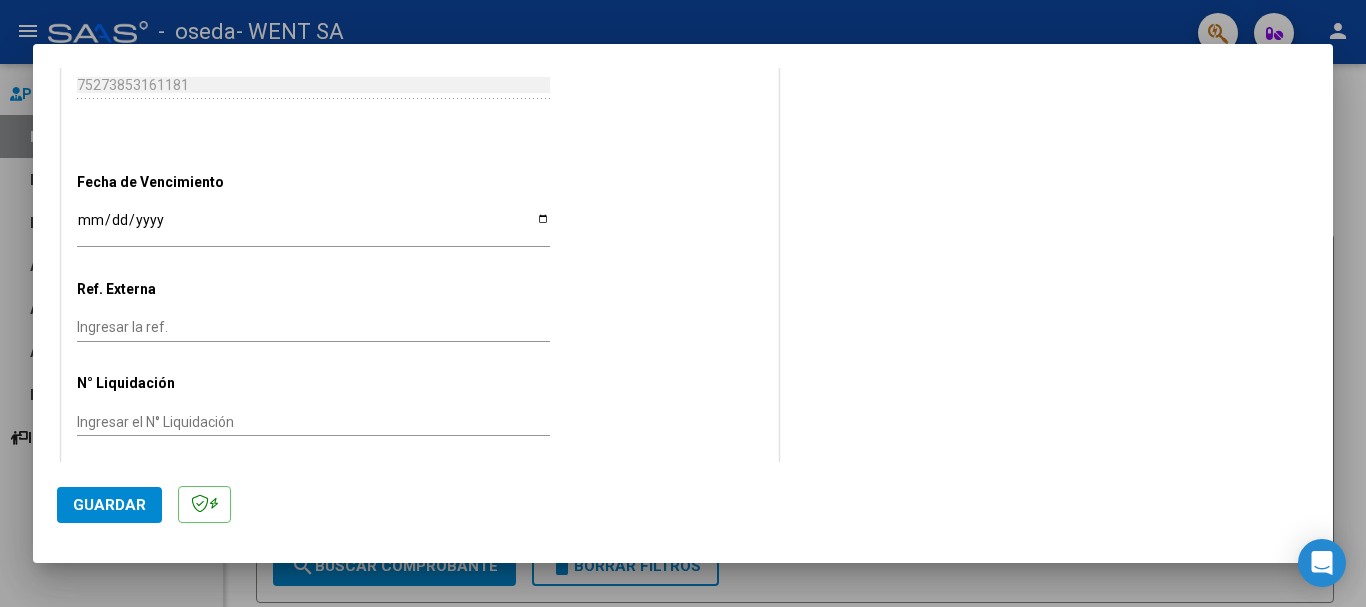 scroll, scrollTop: 1038, scrollLeft: 0, axis: vertical 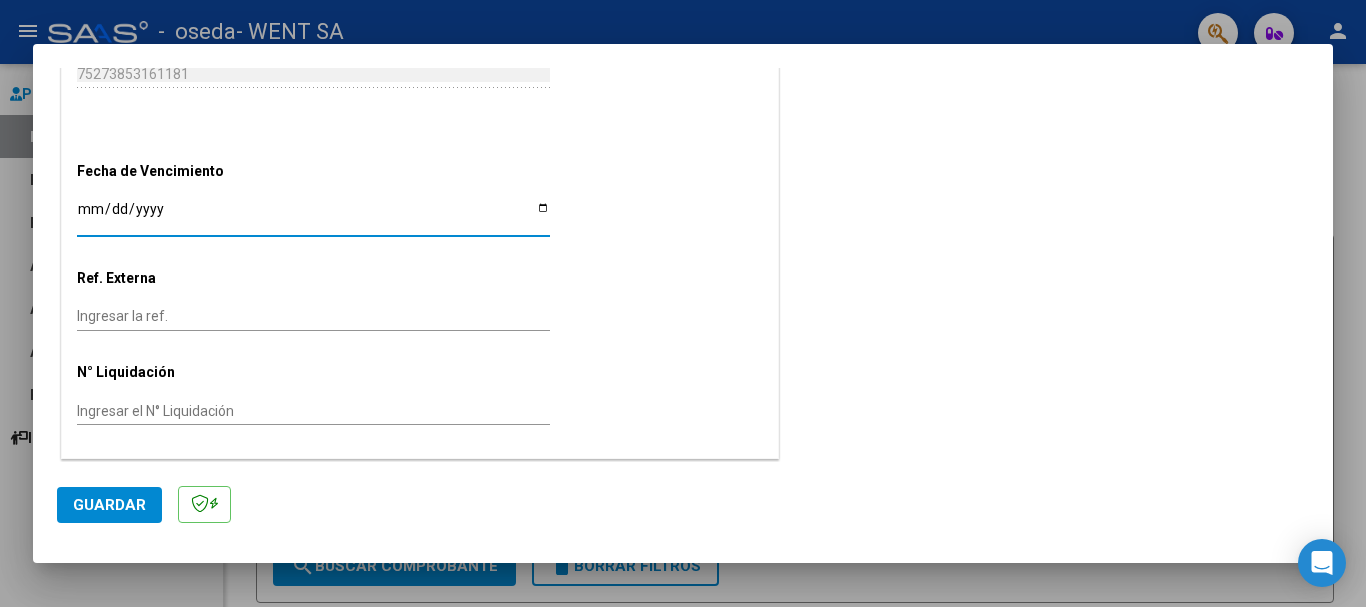 click on "Ingresar la fecha" at bounding box center (313, 216) 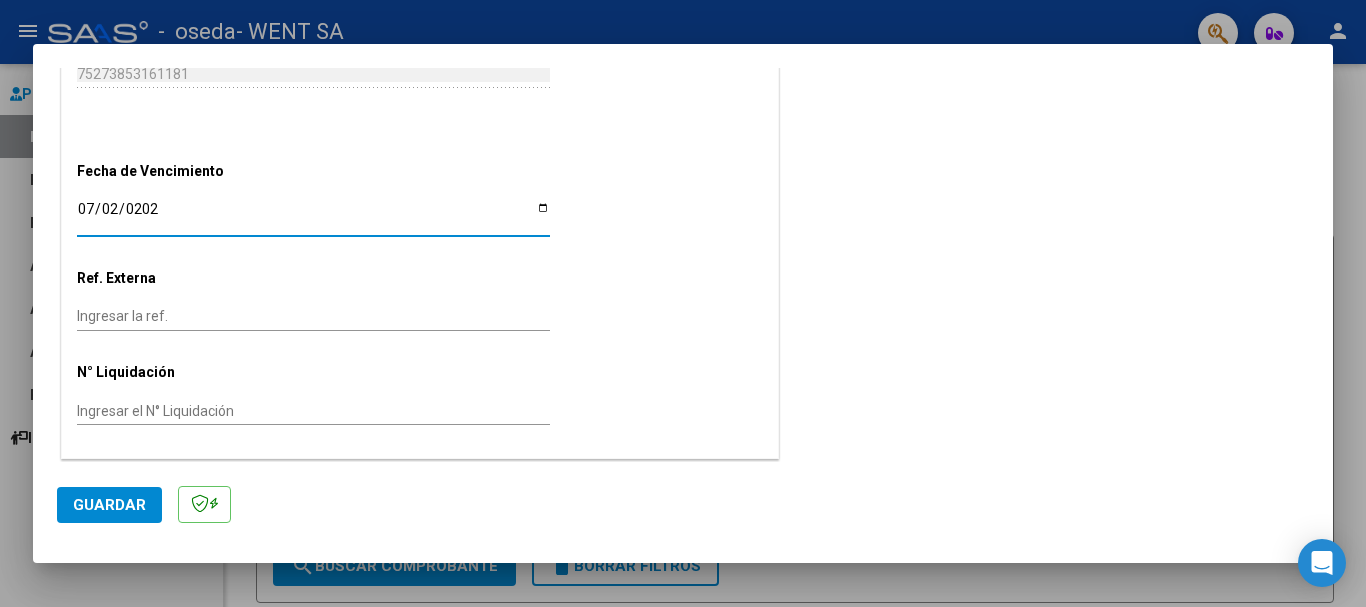 type on "[DATE]" 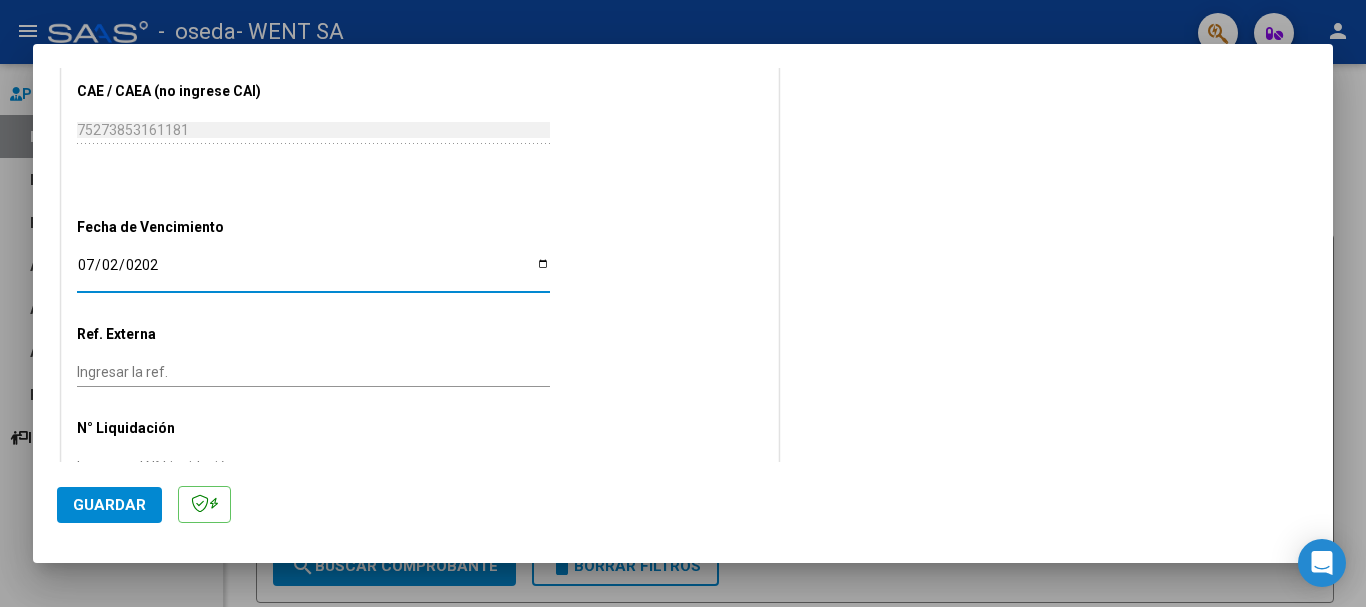 scroll, scrollTop: 1038, scrollLeft: 0, axis: vertical 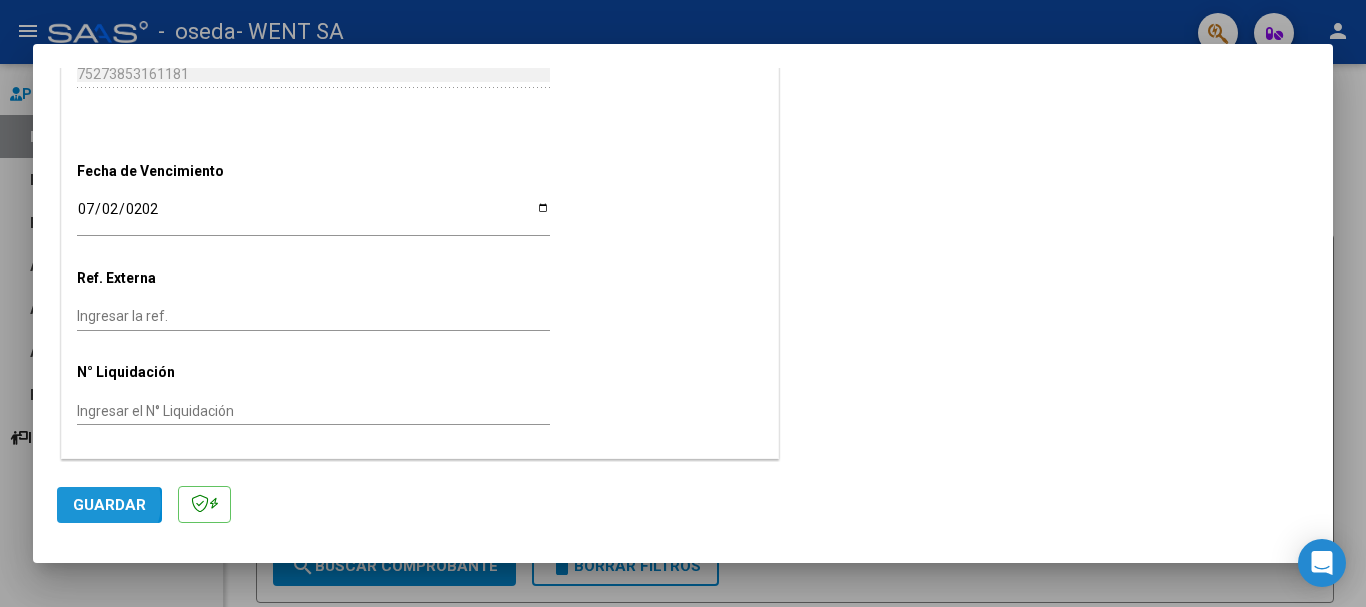 click on "Guardar" 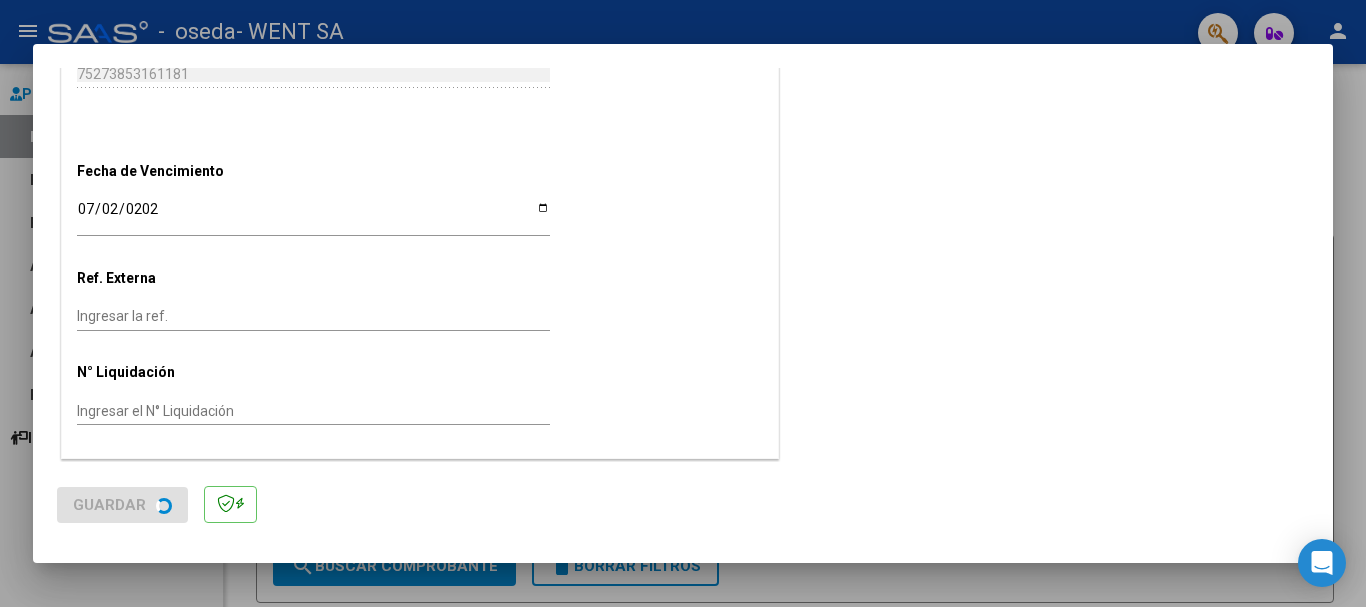 scroll, scrollTop: 0, scrollLeft: 0, axis: both 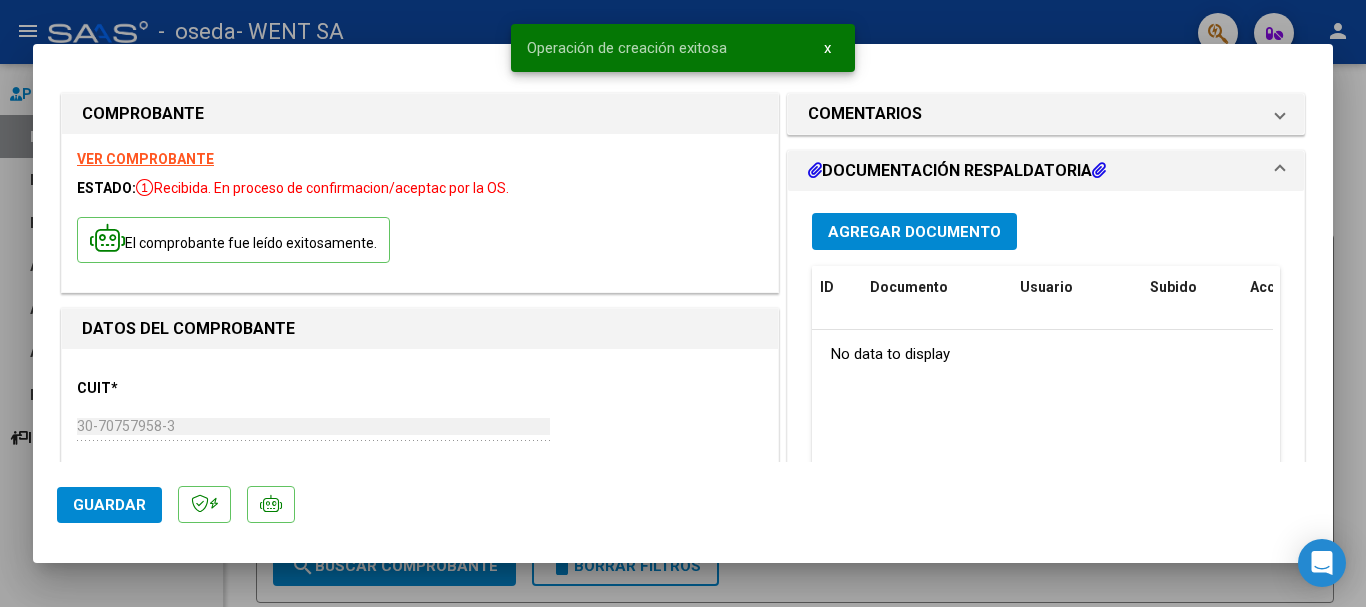click on "Agregar Documento" at bounding box center (914, 231) 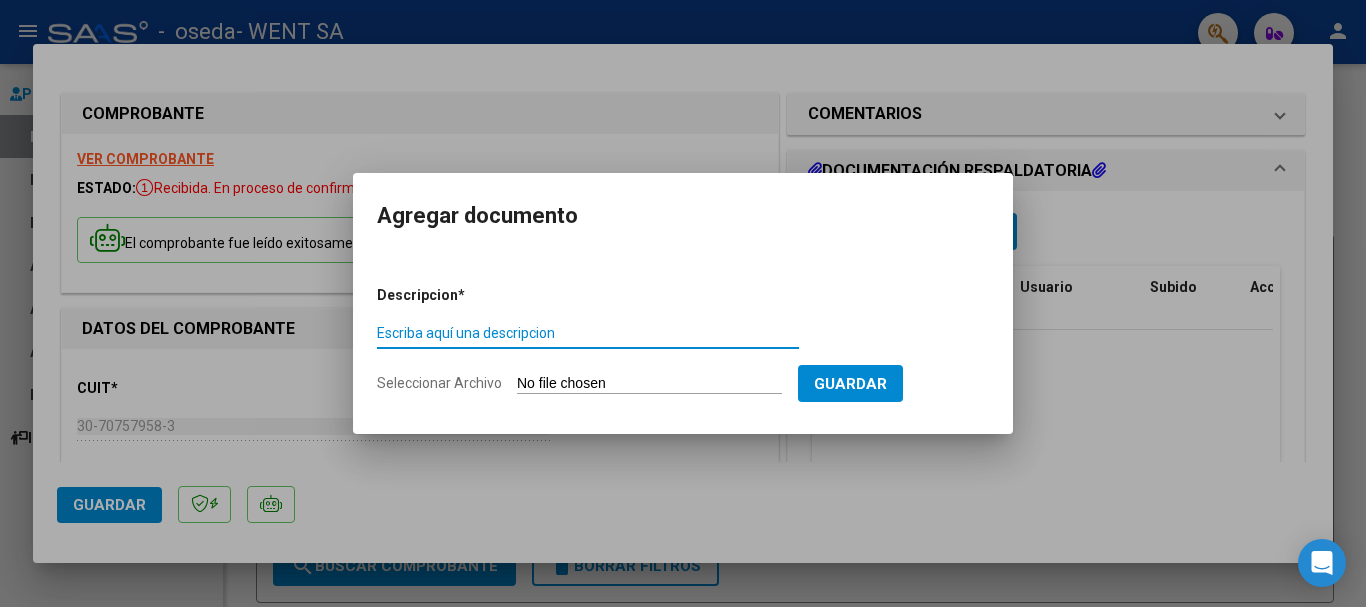 click on "Escriba aquí una descripcion" at bounding box center [588, 333] 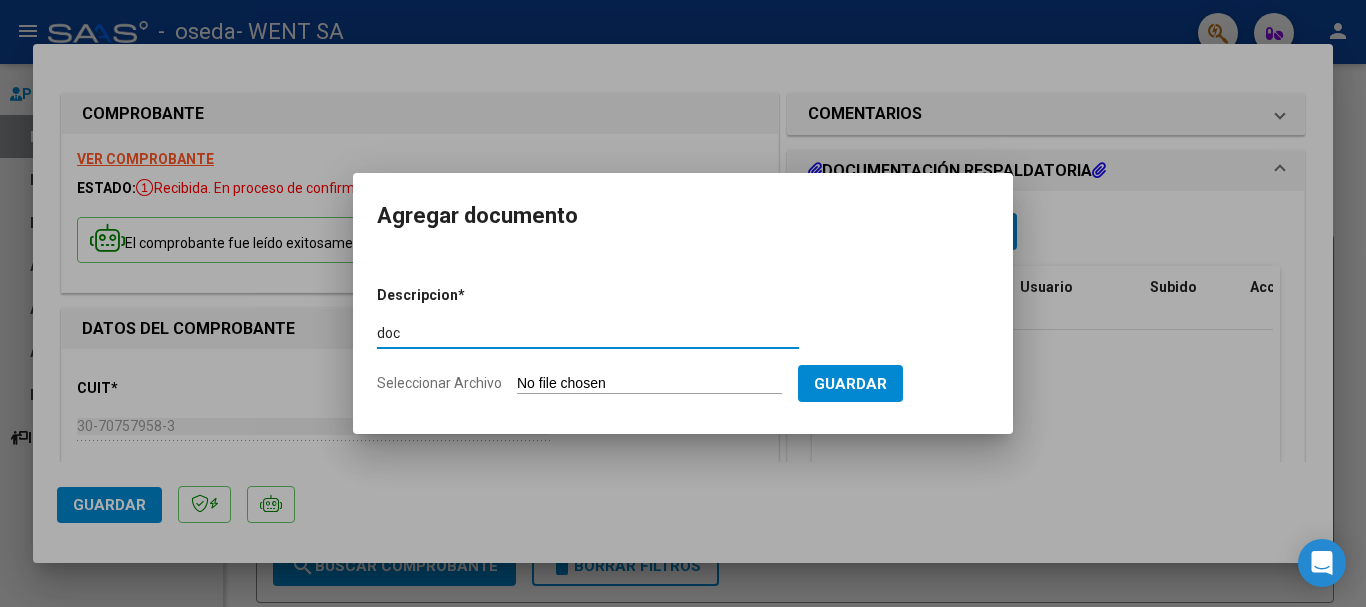 type on "doc" 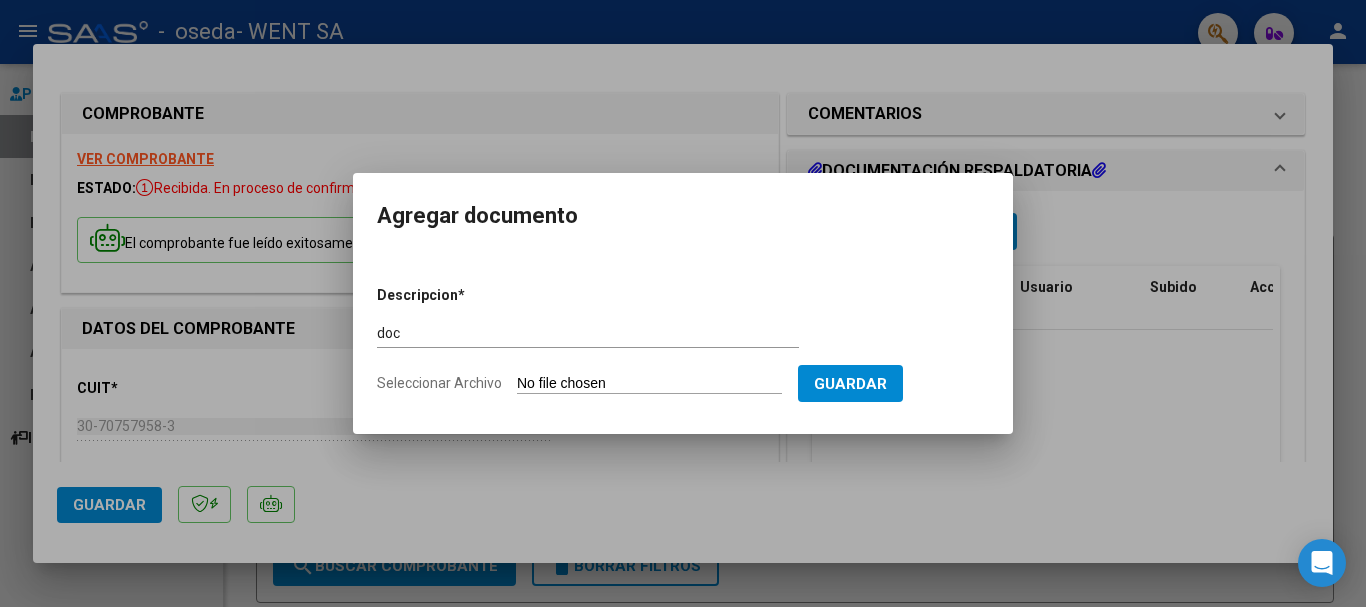 click on "Seleccionar Archivo" at bounding box center [649, 384] 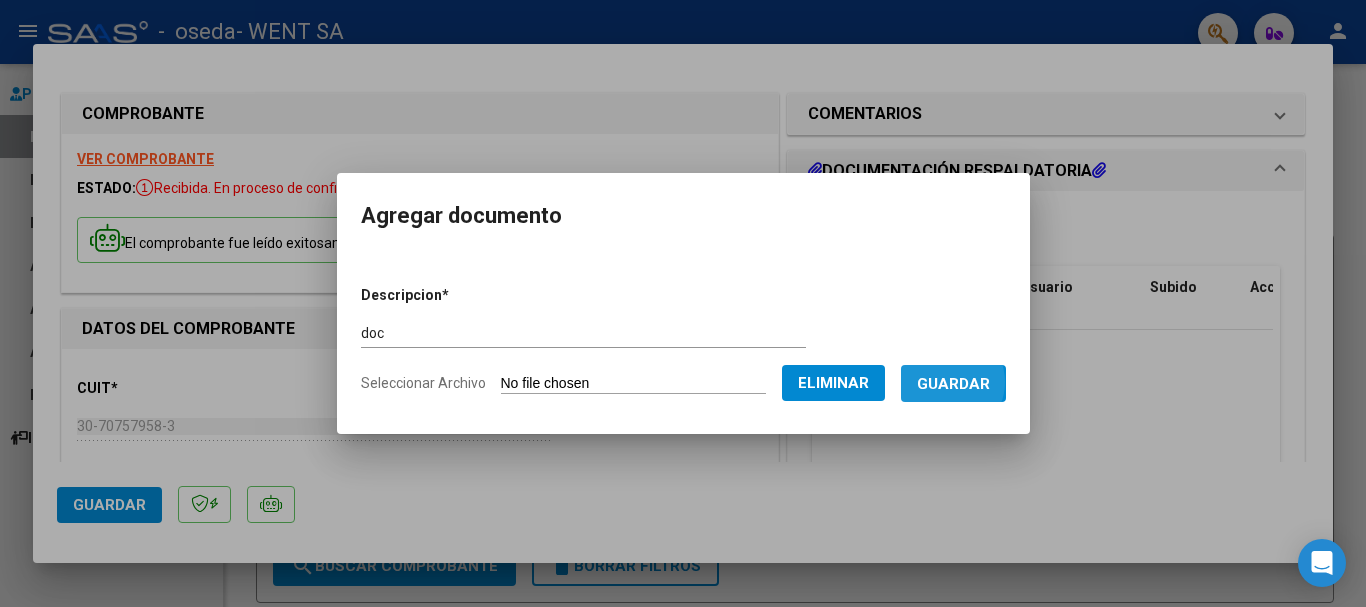 click on "Guardar" at bounding box center [953, 384] 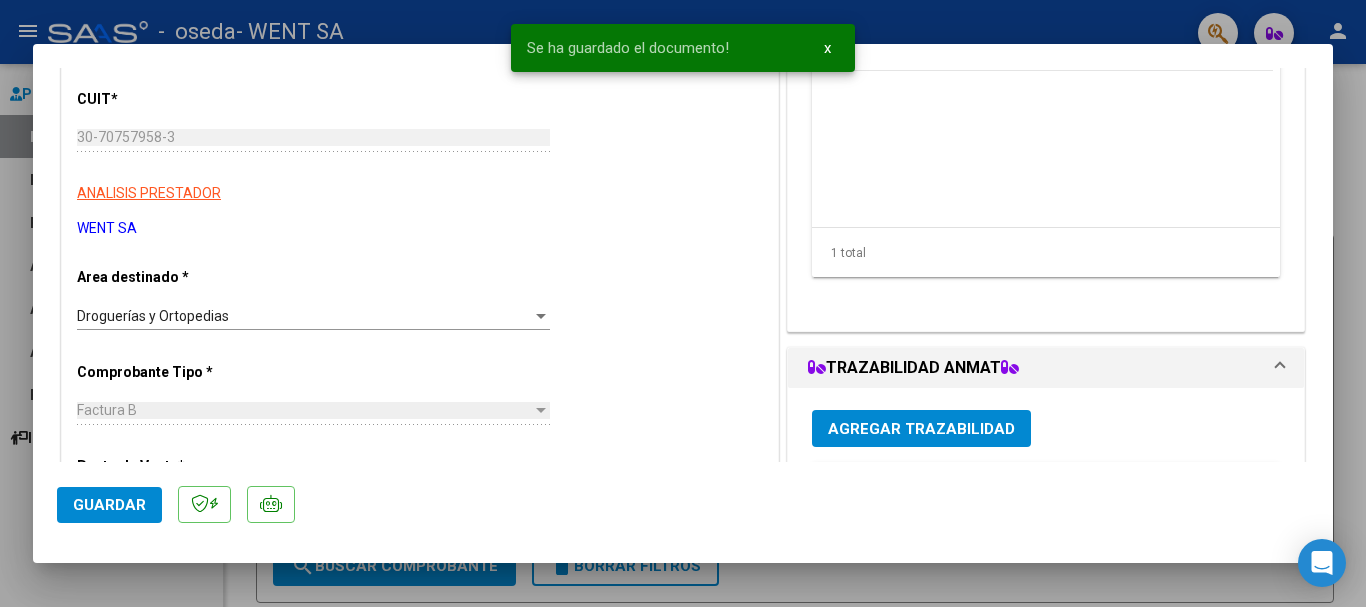 scroll, scrollTop: 300, scrollLeft: 0, axis: vertical 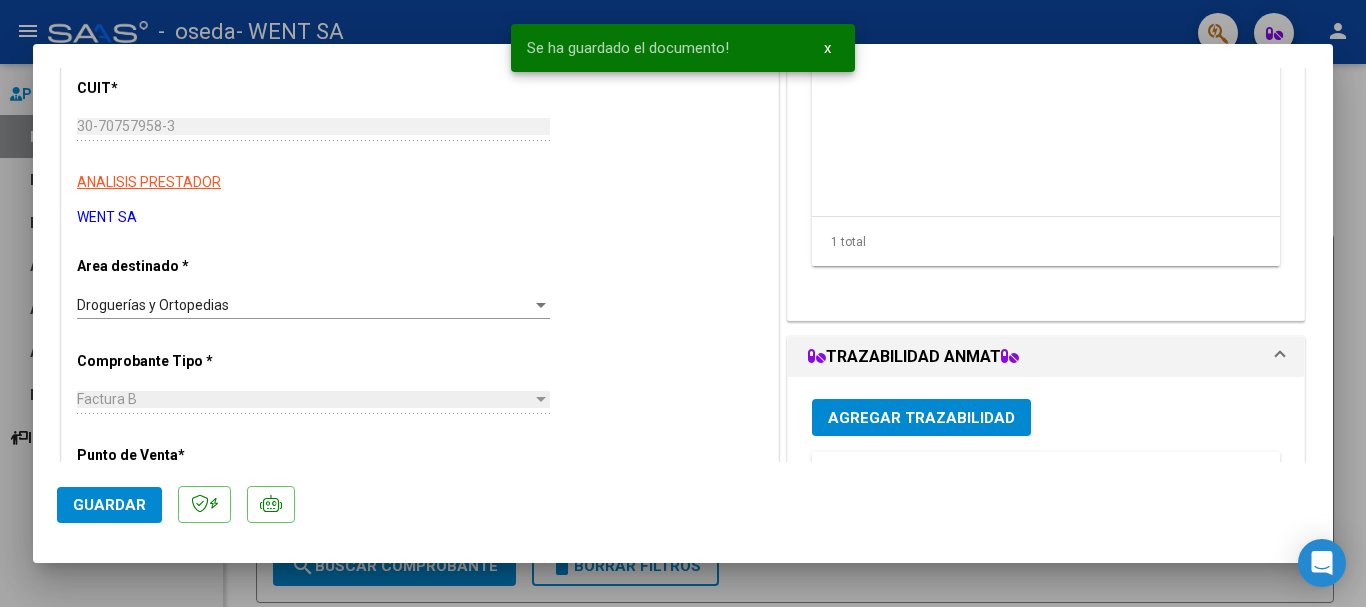 click on "Agregar Trazabilidad" at bounding box center [921, 418] 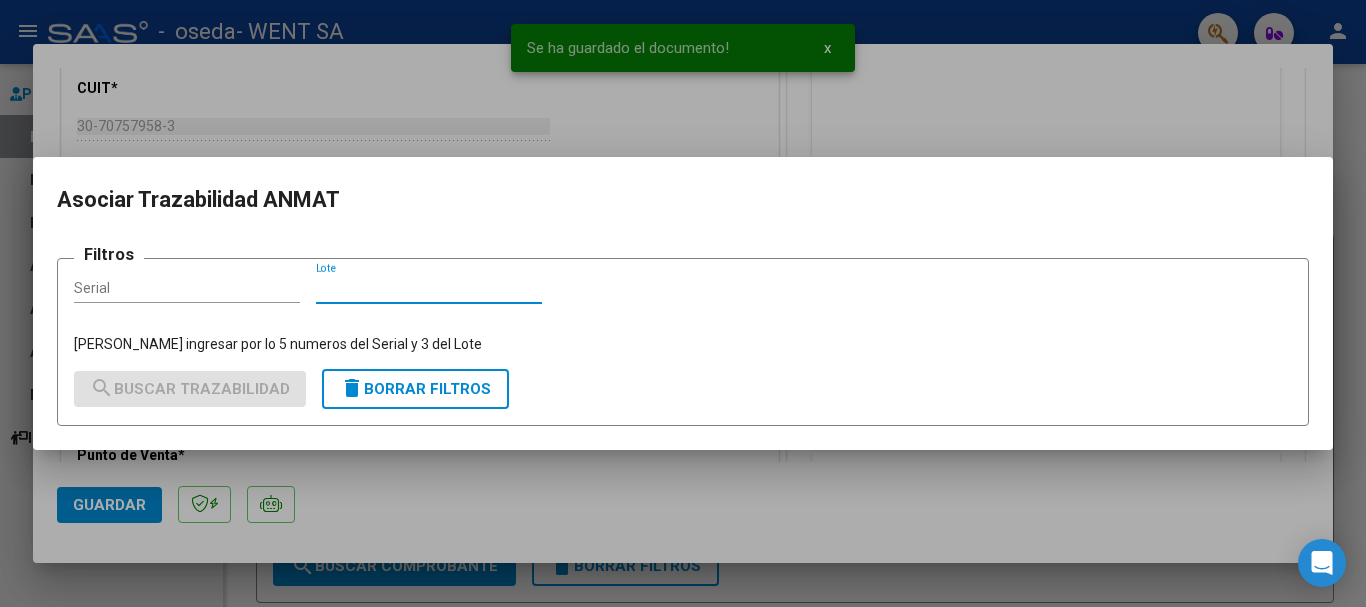 click on "Lote" at bounding box center [429, 288] 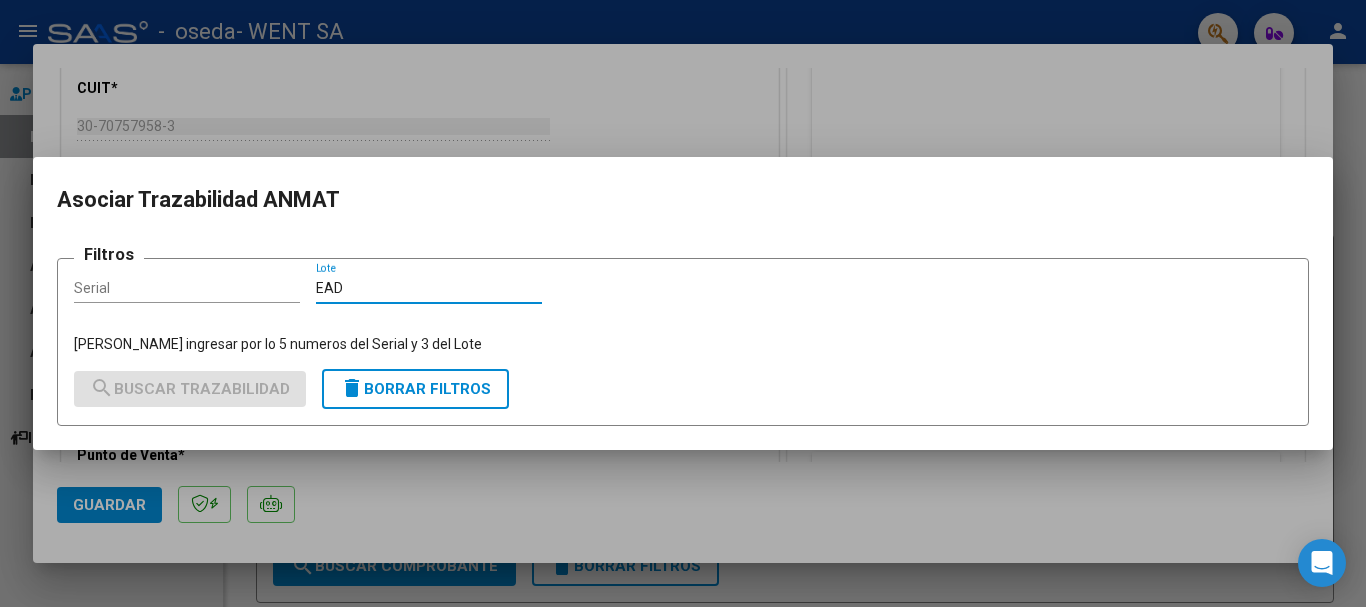 type on "EAD" 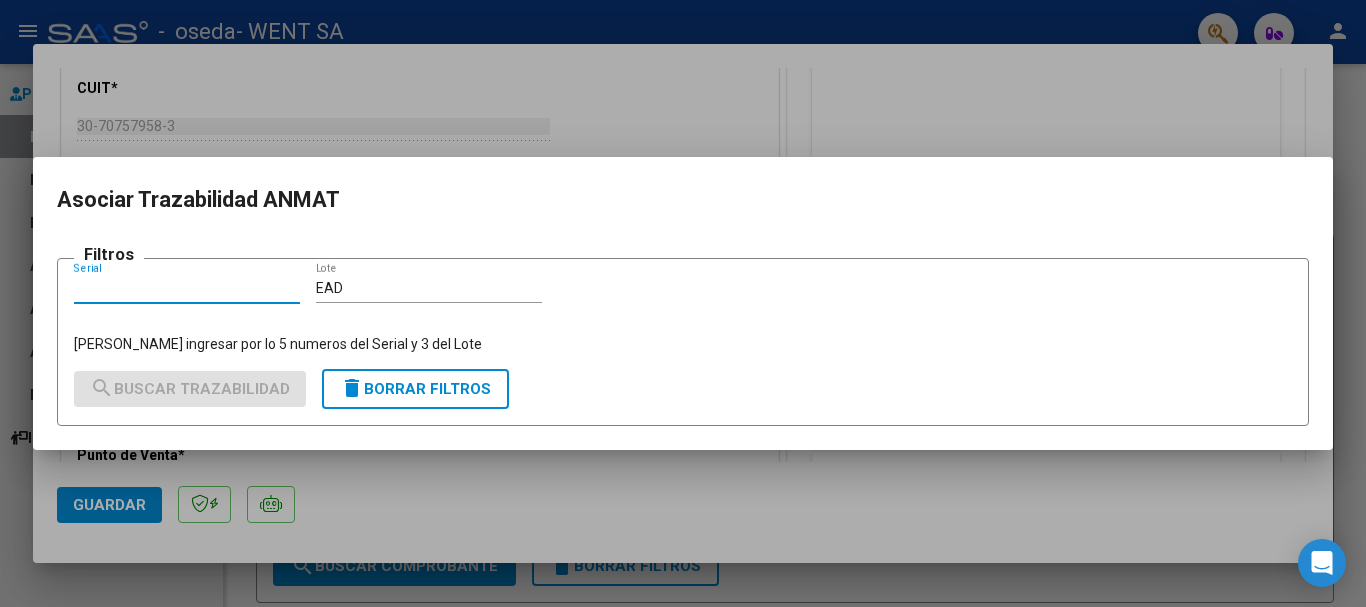 click on "Serial" at bounding box center (187, 288) 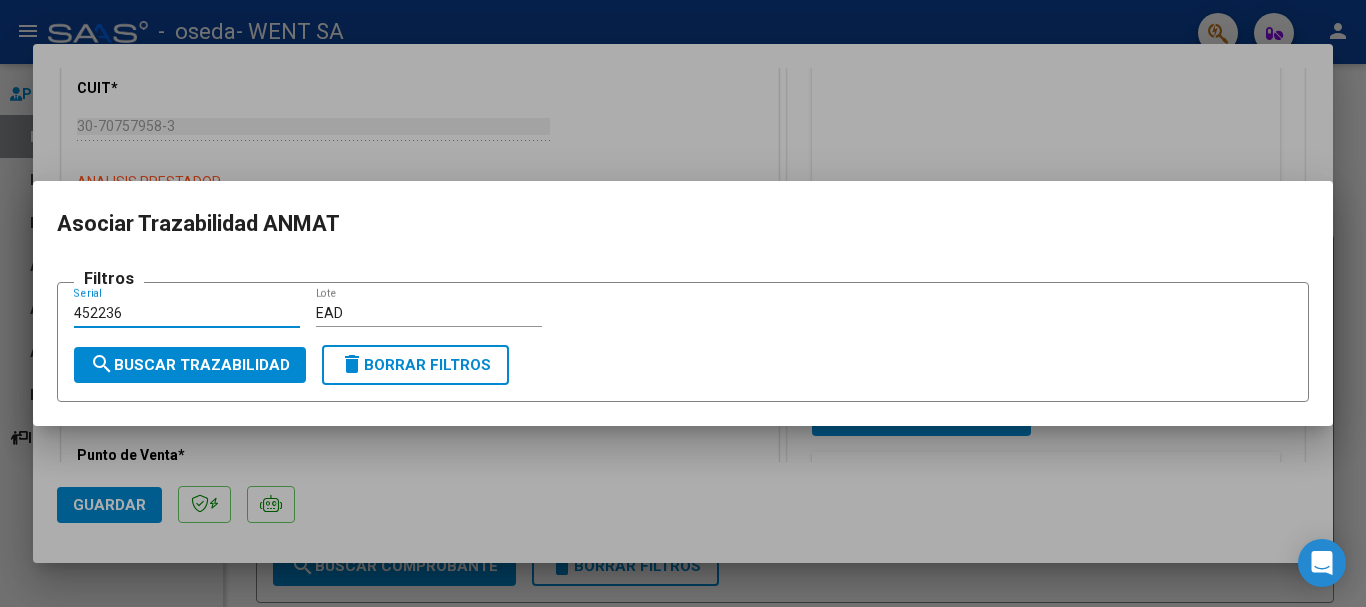 type on "452236" 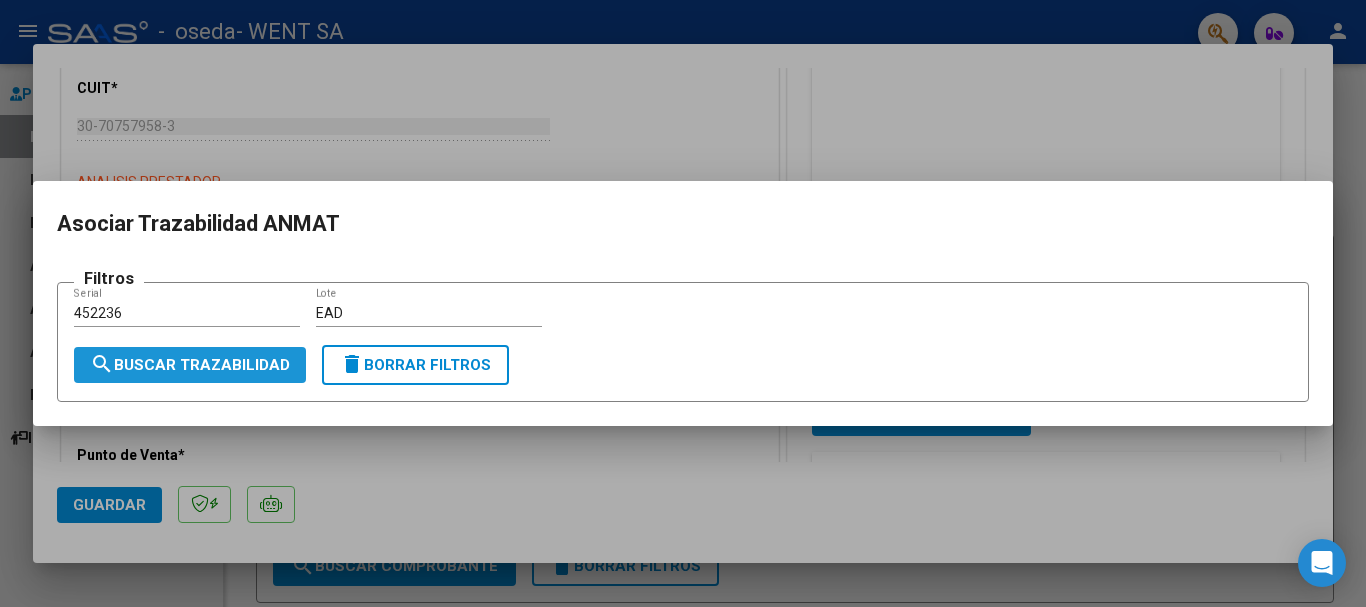 click on "search  Buscar Trazabilidad" at bounding box center [190, 365] 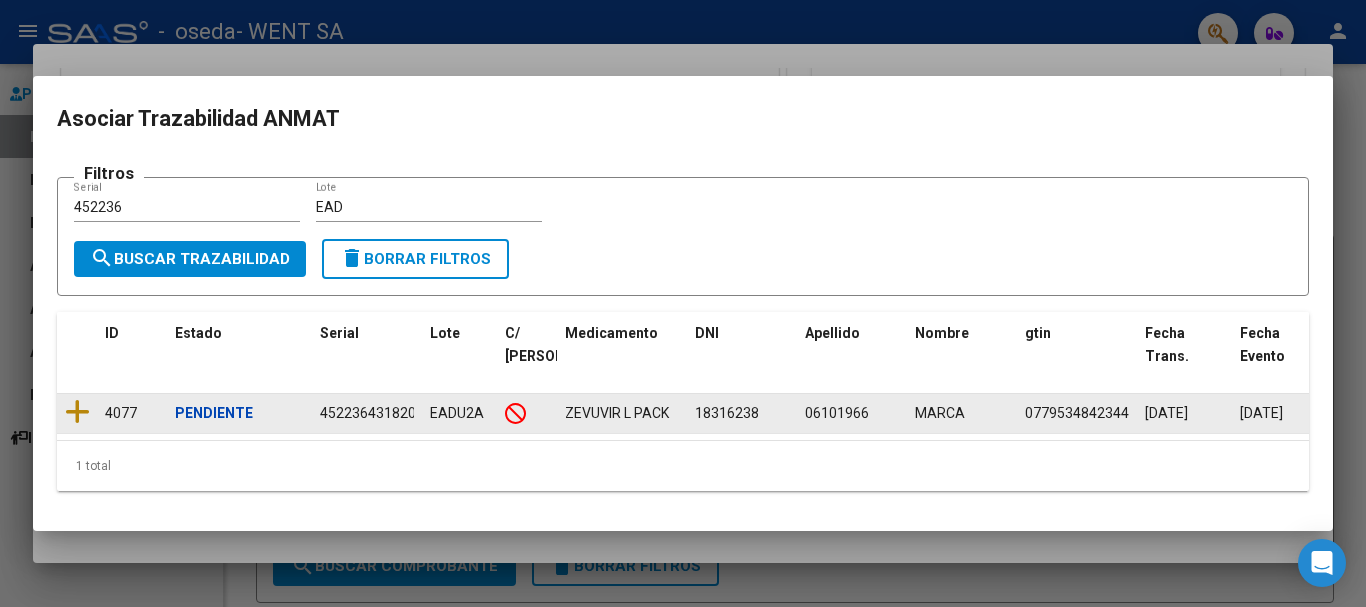 drag, startPoint x: 77, startPoint y: 401, endPoint x: 86, endPoint y: 394, distance: 11.401754 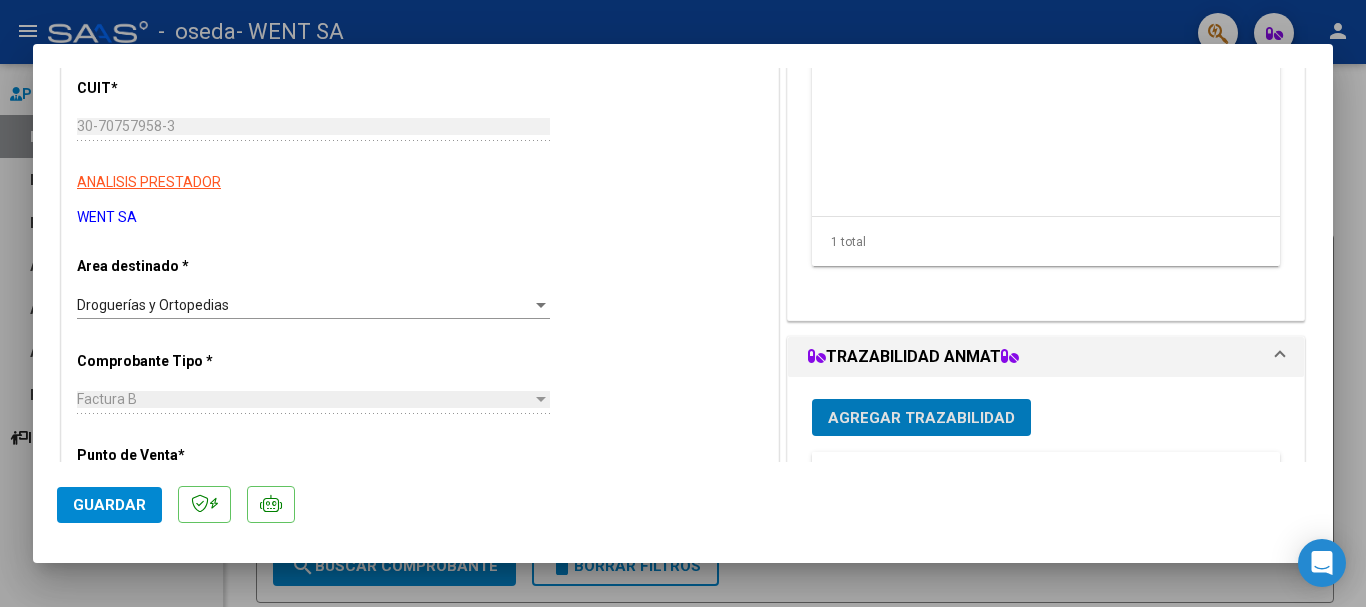 click on "Guardar" 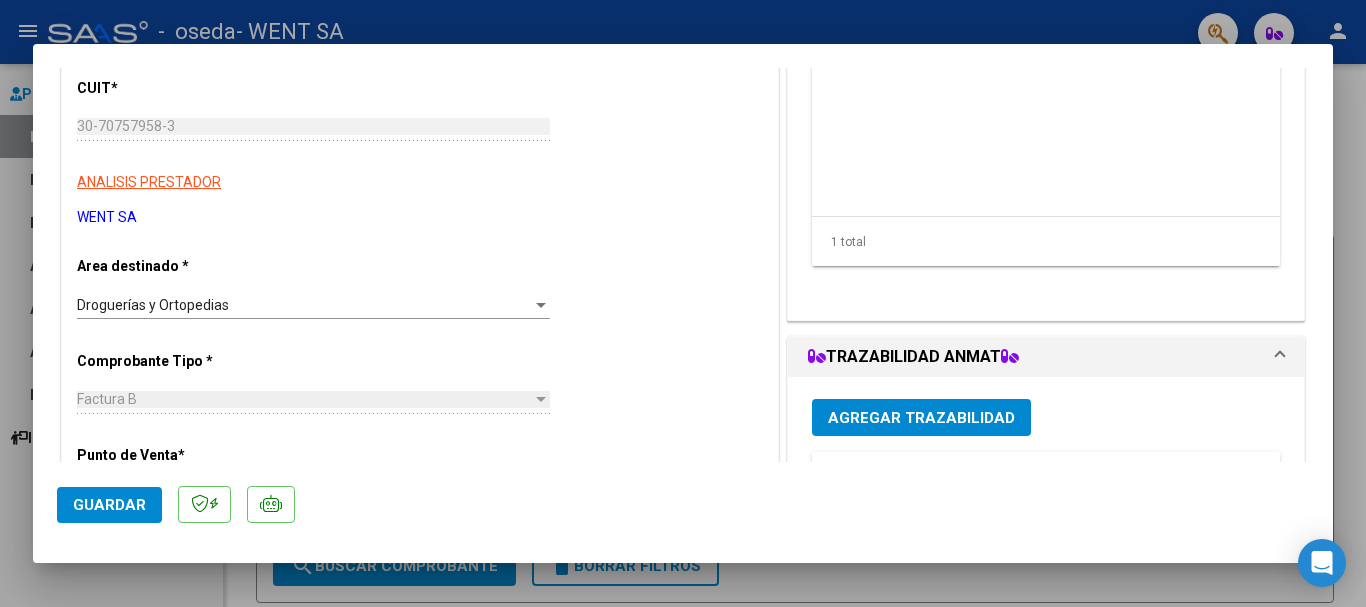 click on "Guardar" 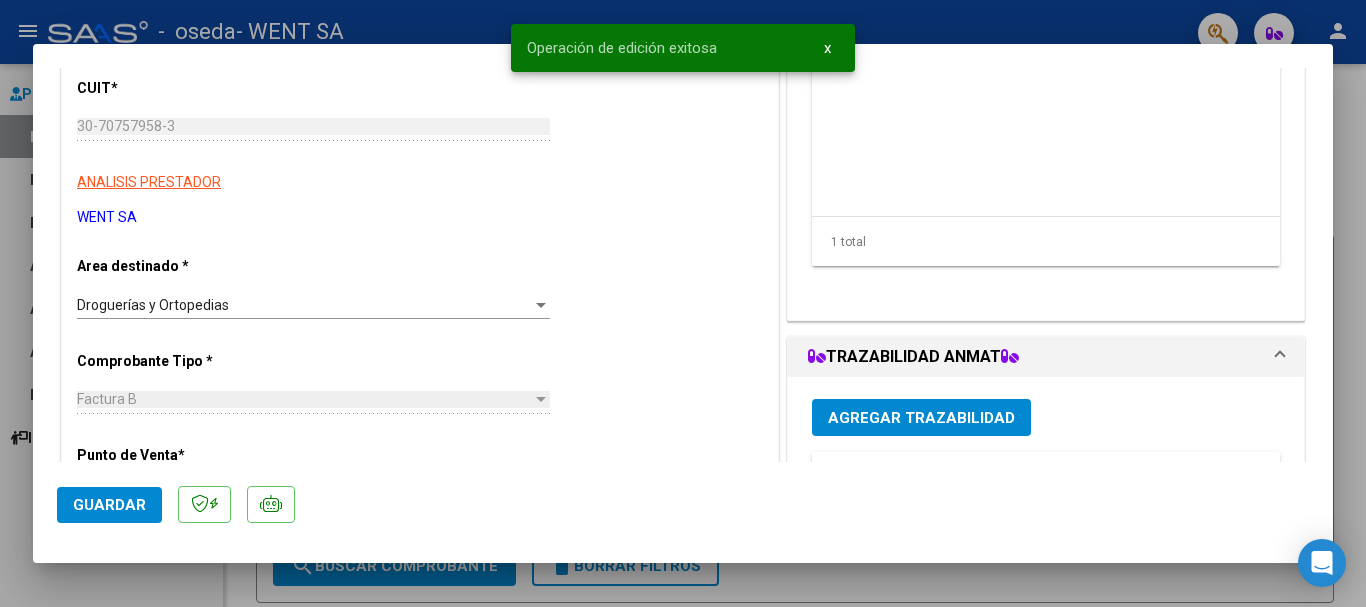 click at bounding box center (683, 303) 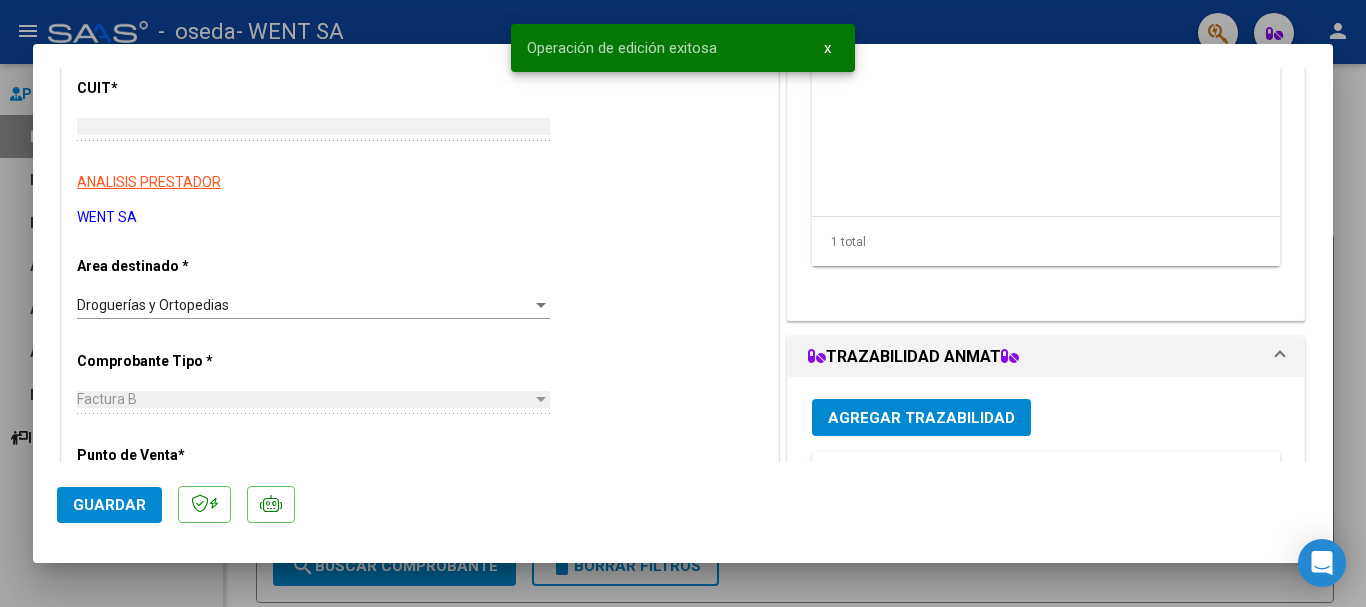 scroll, scrollTop: 0, scrollLeft: 0, axis: both 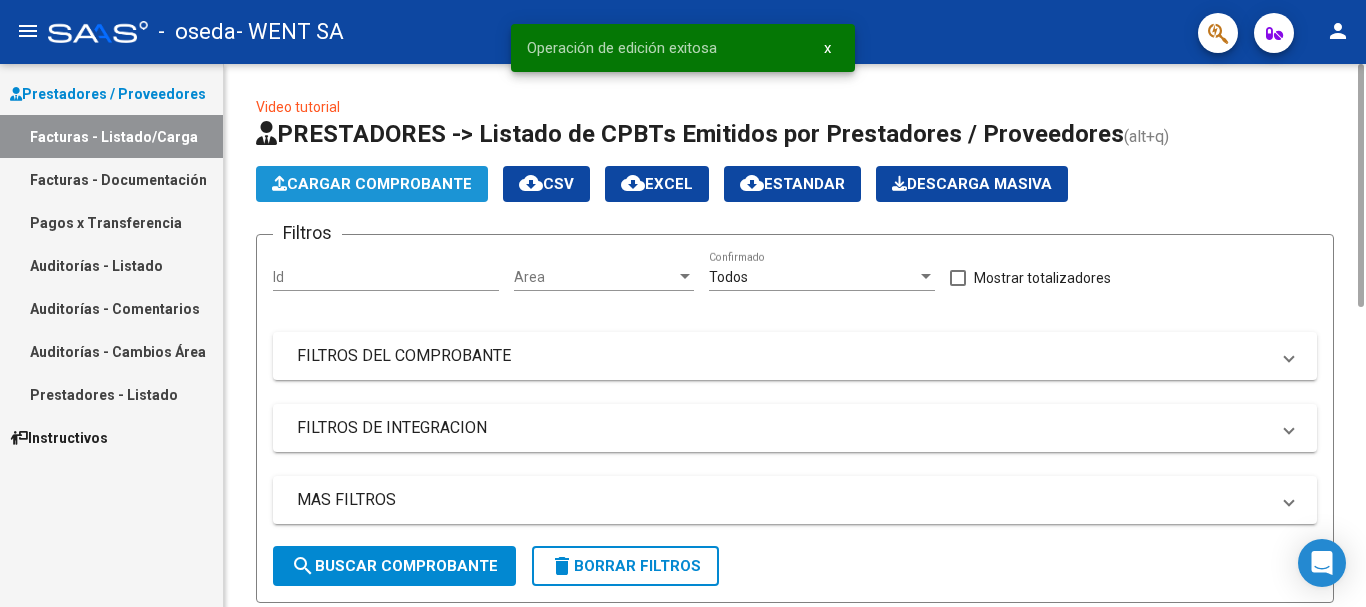 click on "Cargar Comprobante" 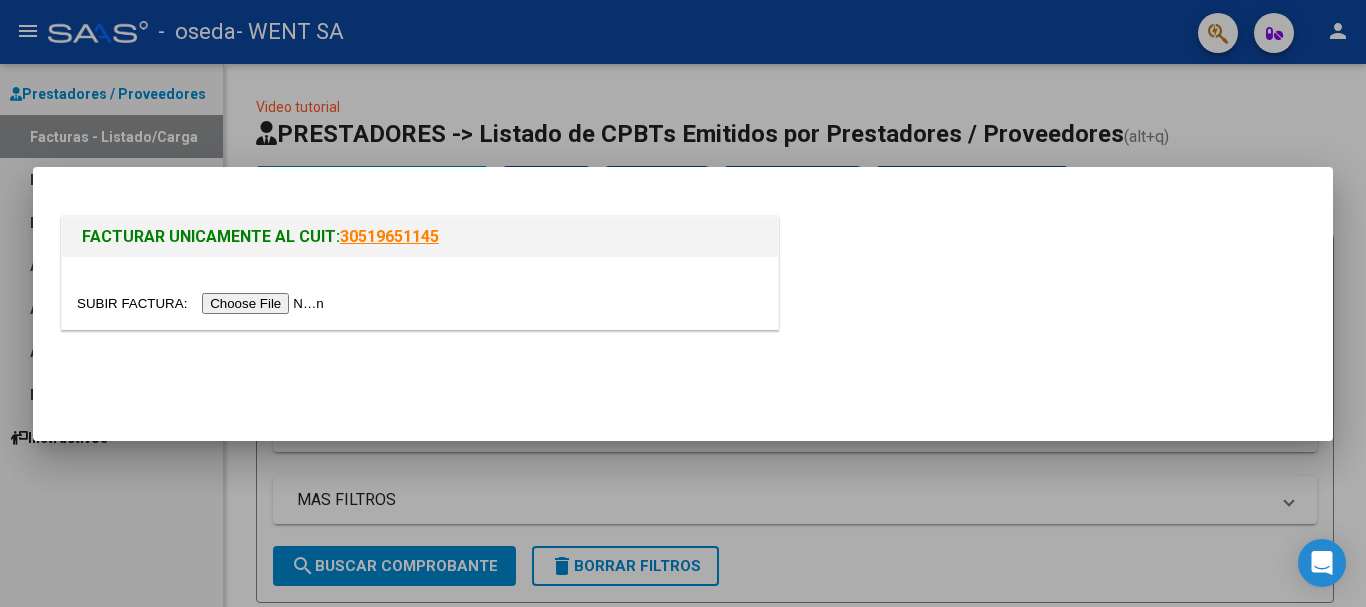 click at bounding box center (203, 303) 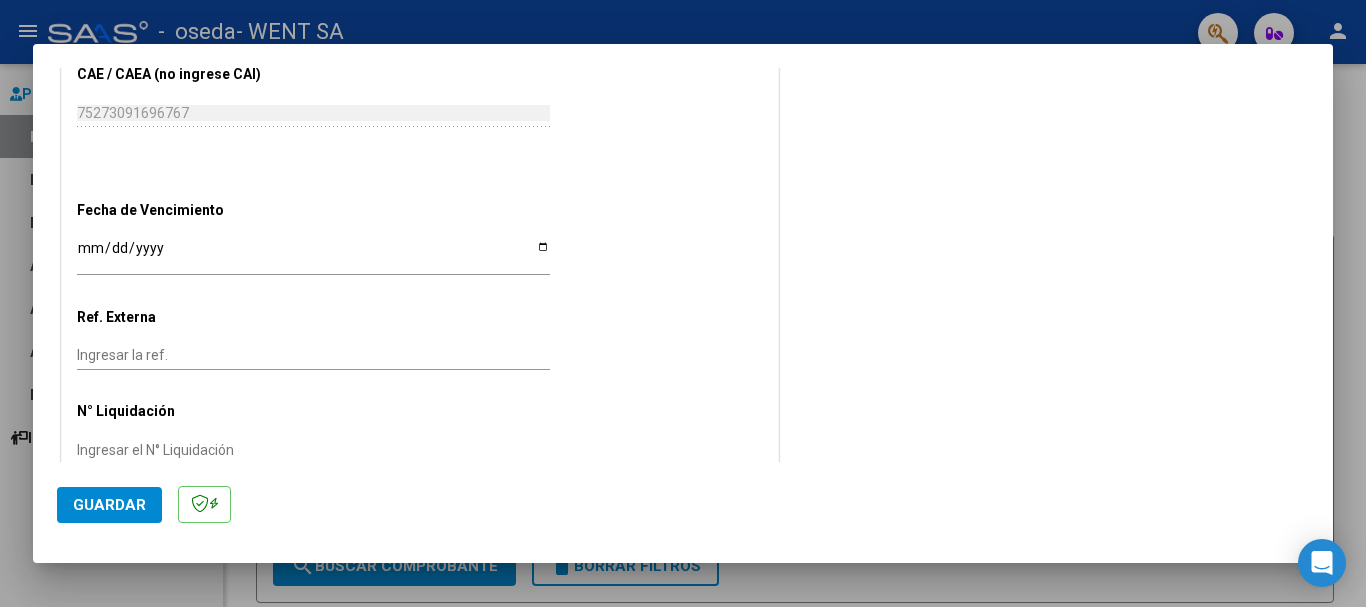 scroll, scrollTop: 1000, scrollLeft: 0, axis: vertical 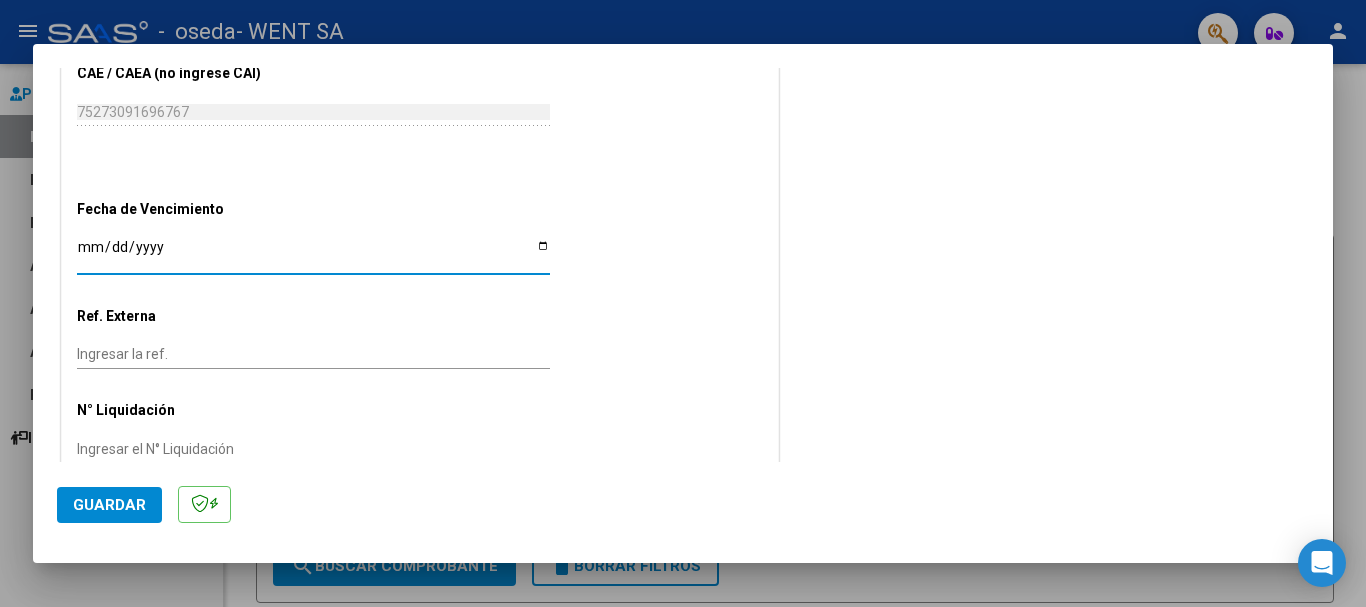 click on "Ingresar la fecha" at bounding box center [313, 254] 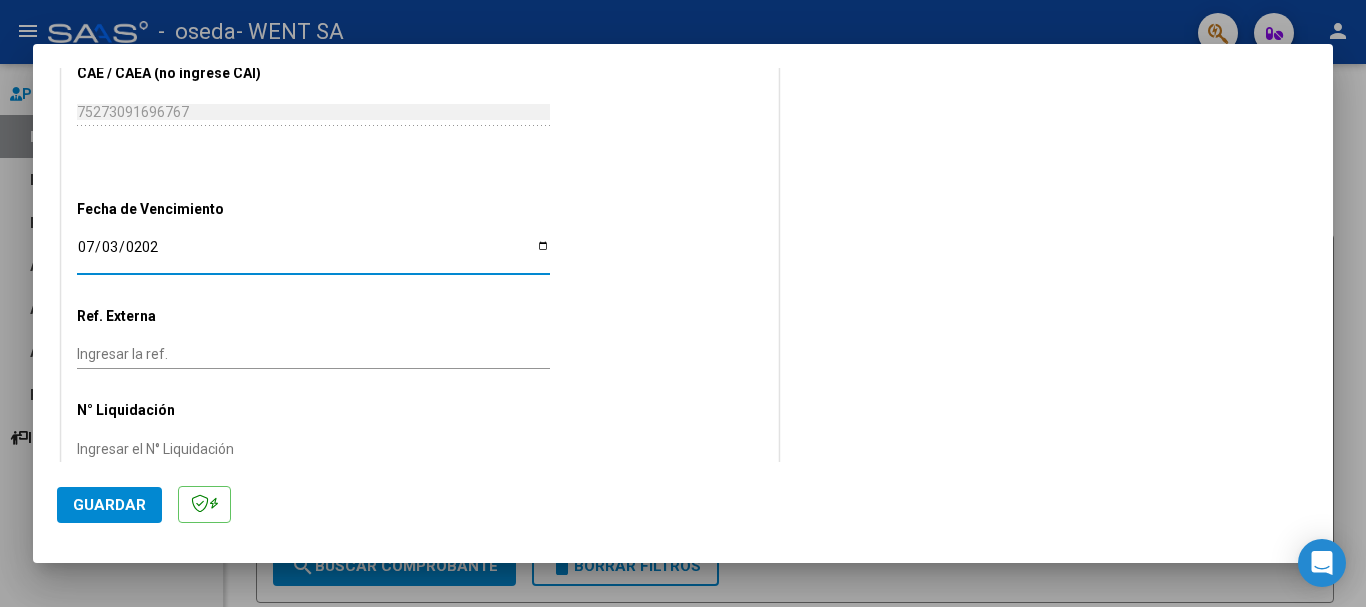 type on "[DATE]" 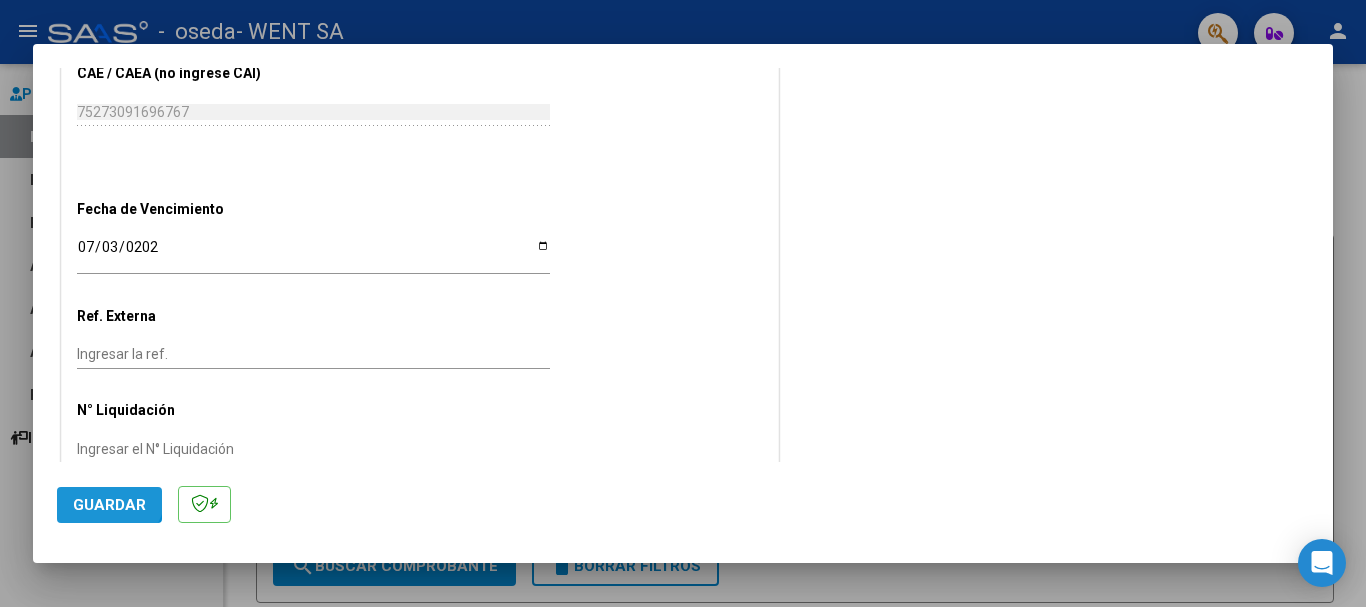 click on "Guardar" 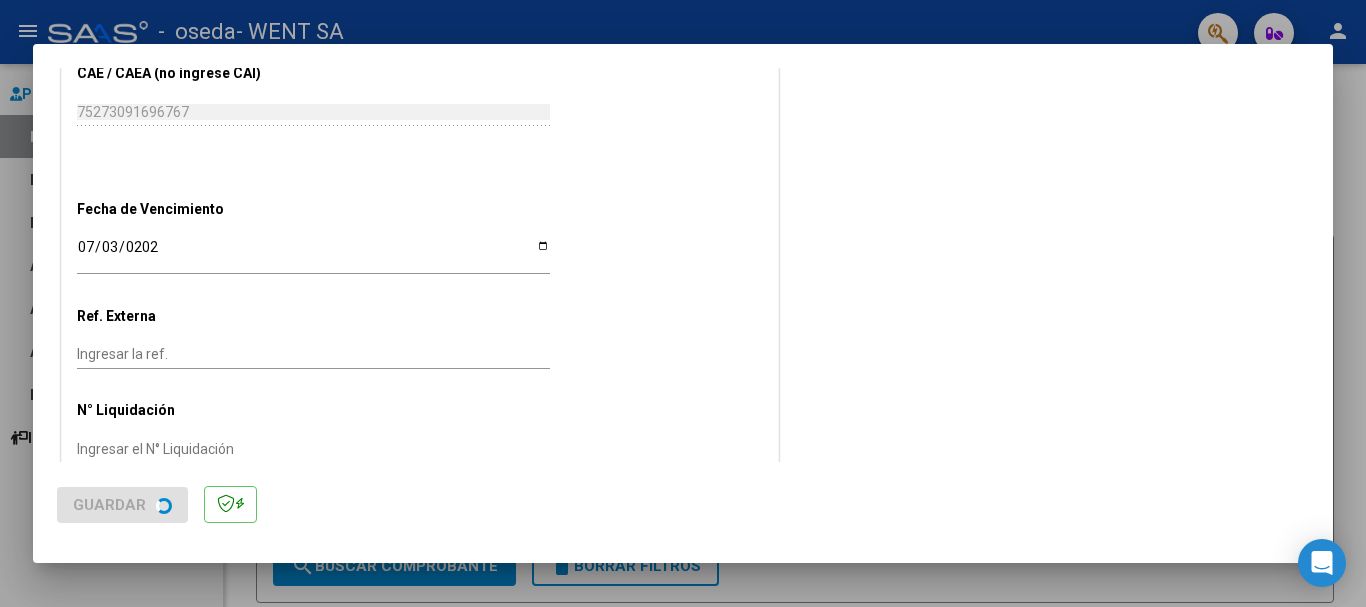scroll, scrollTop: 0, scrollLeft: 0, axis: both 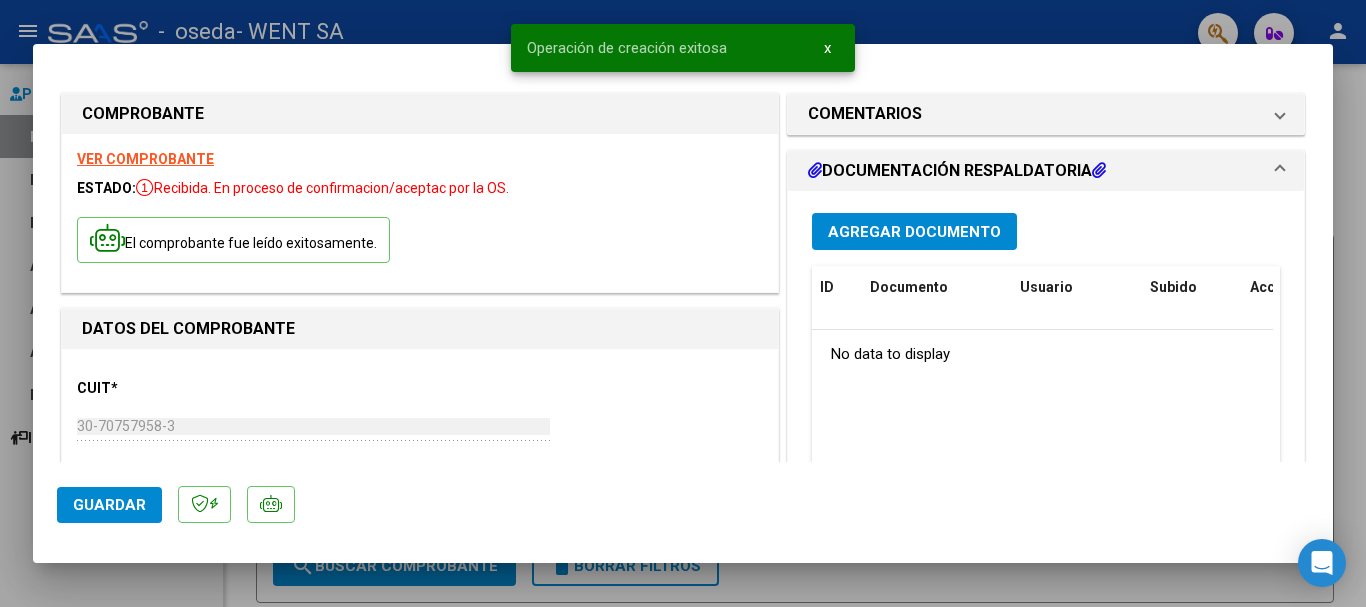 click on "Agregar Documento" at bounding box center [914, 232] 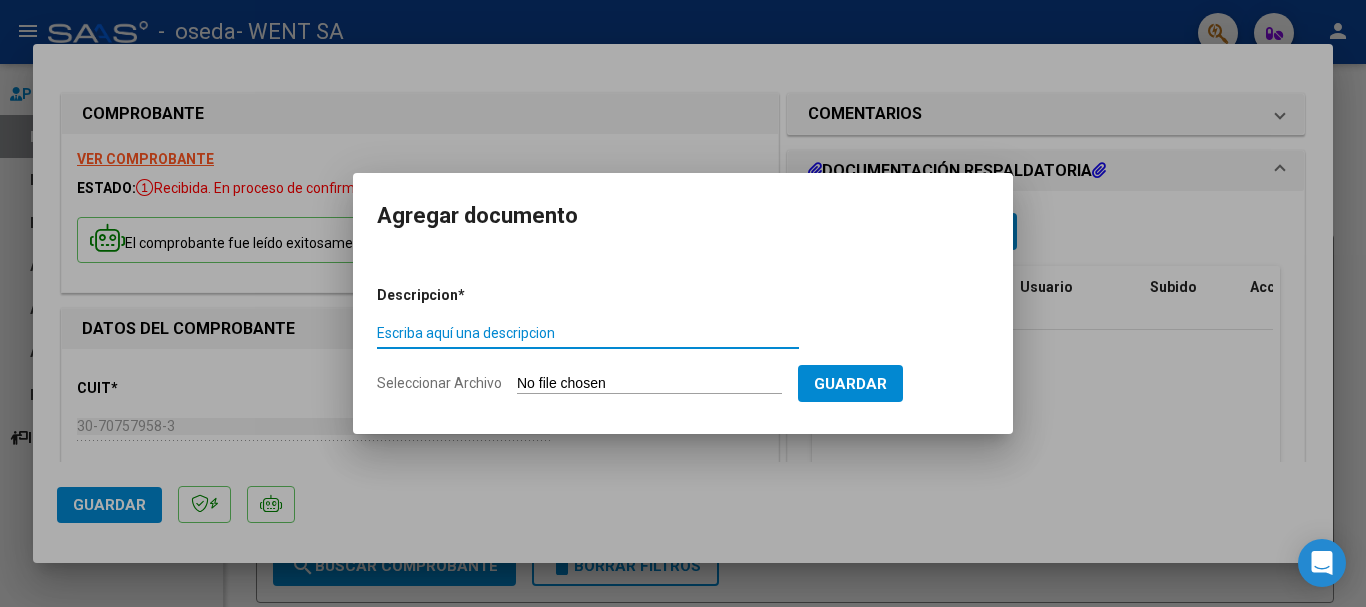 click on "Escriba aquí una descripcion" at bounding box center [588, 333] 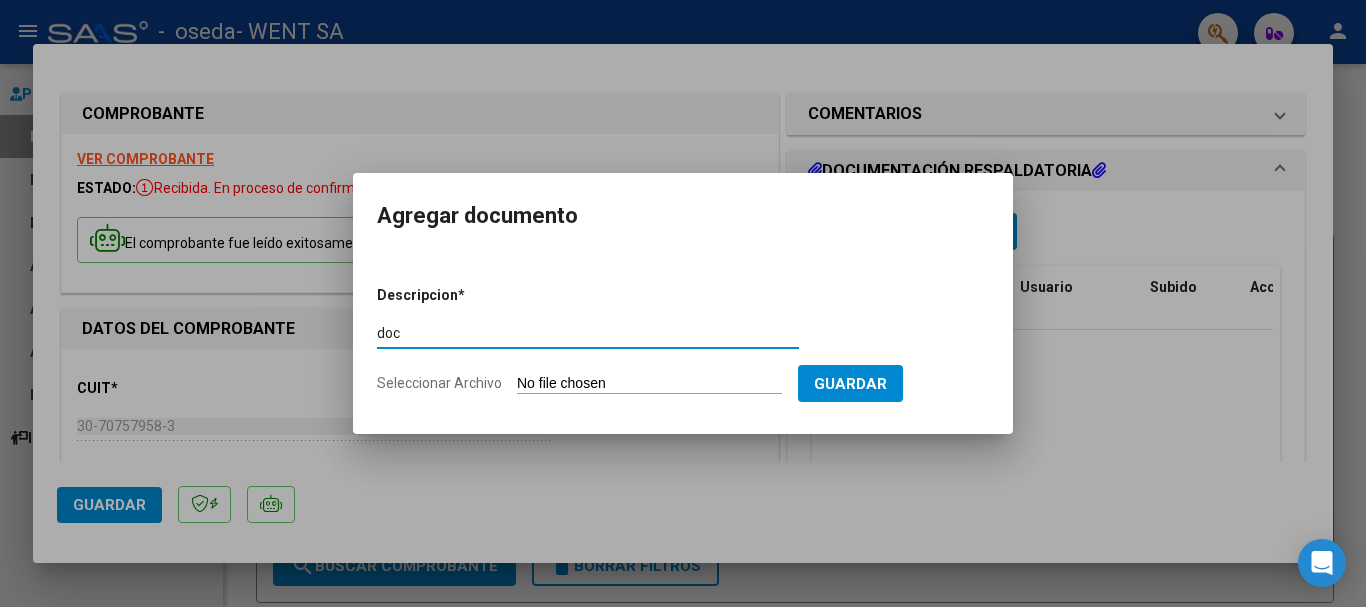 type on "doc" 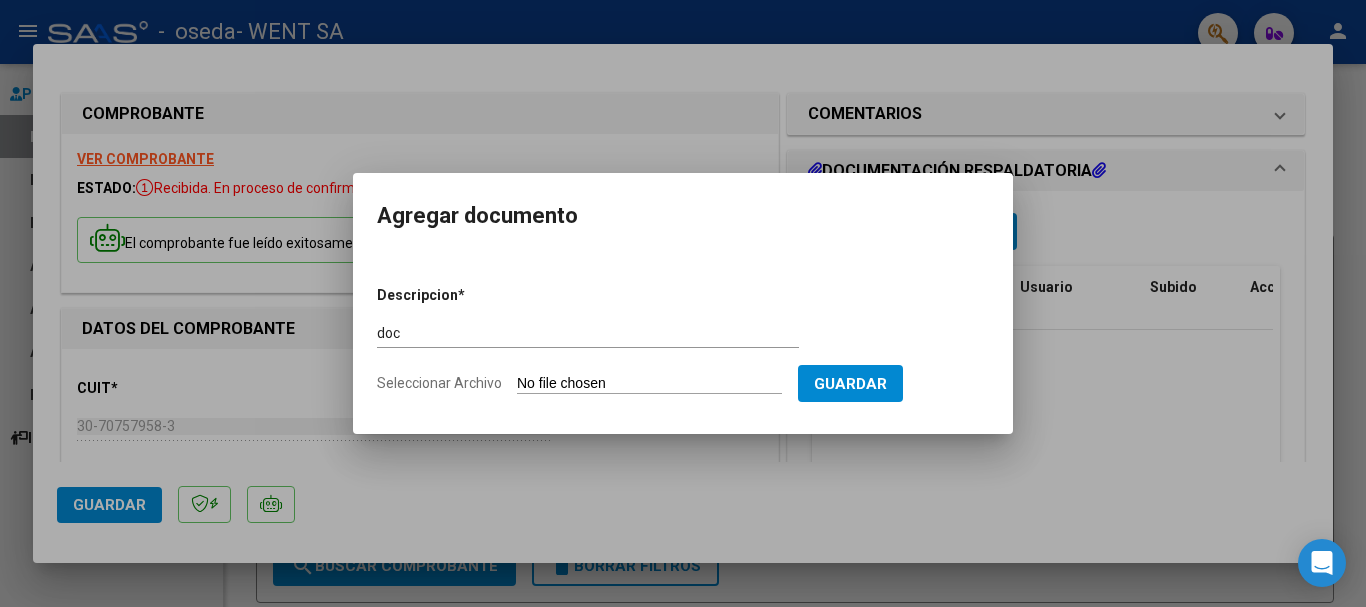 click on "Seleccionar Archivo" at bounding box center [649, 384] 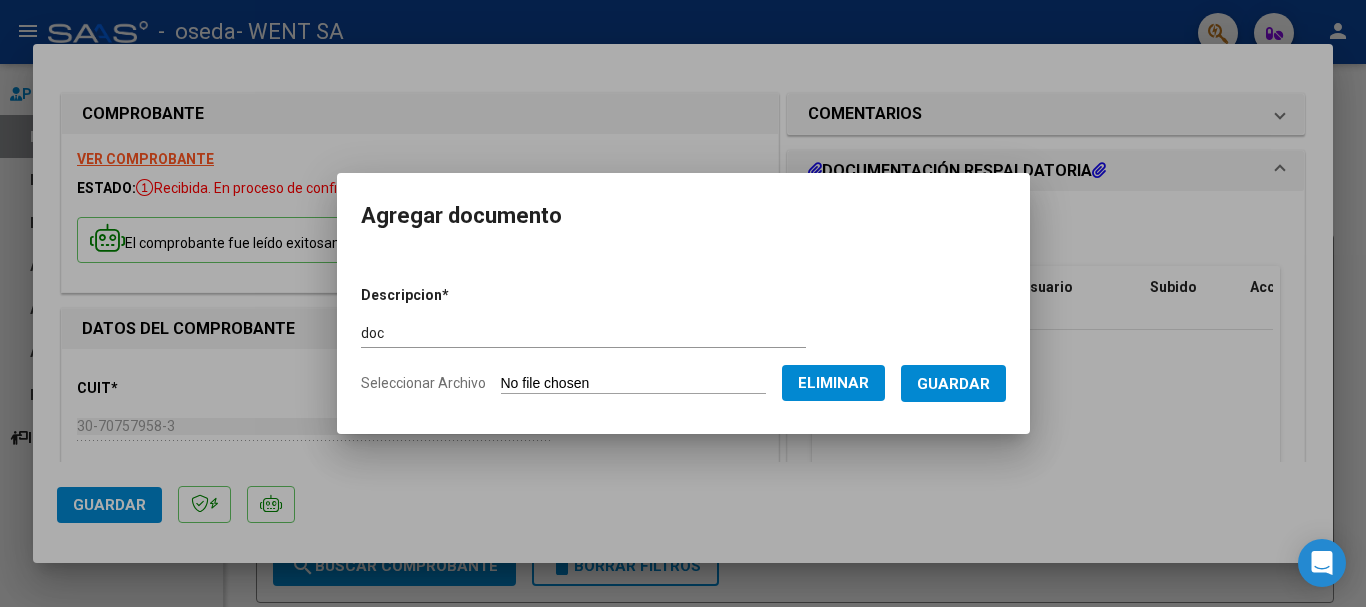 click on "Guardar" at bounding box center [953, 384] 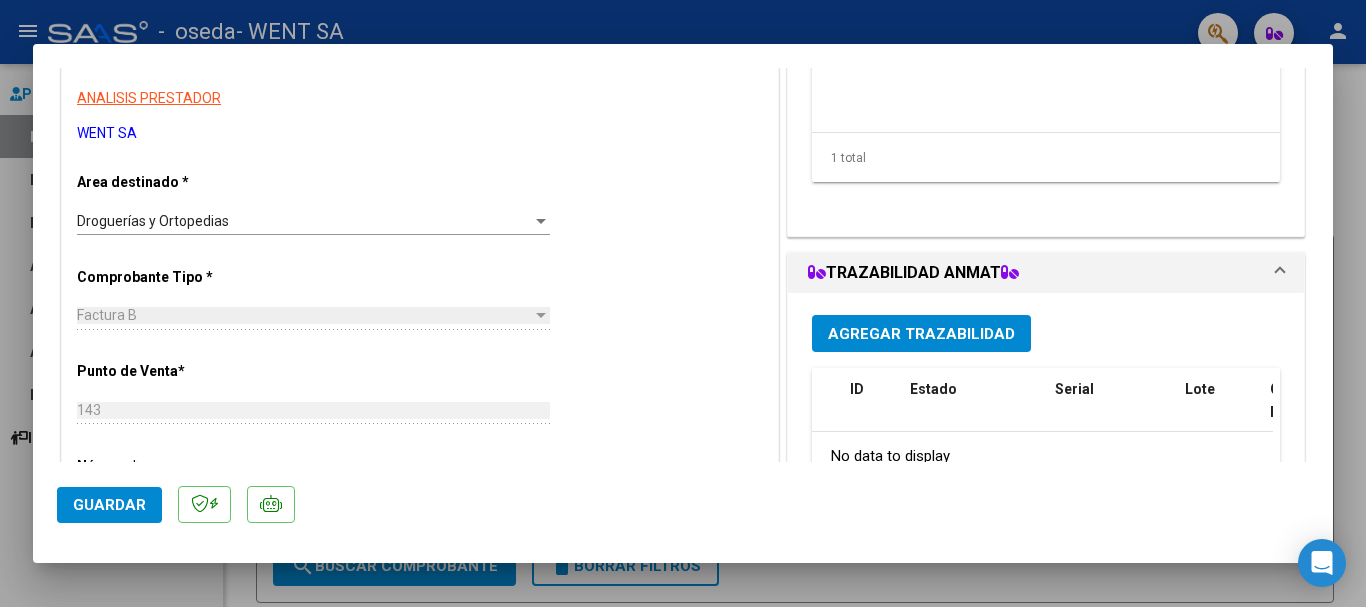 scroll, scrollTop: 400, scrollLeft: 0, axis: vertical 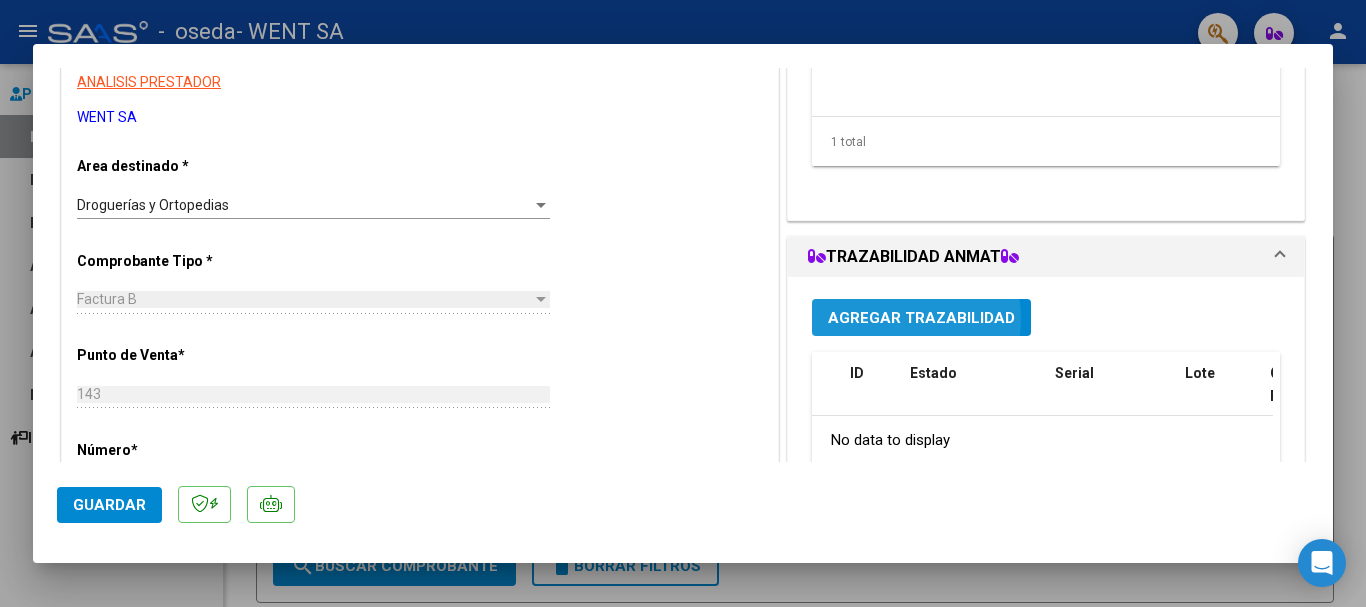 click on "Agregar Trazabilidad" at bounding box center [921, 318] 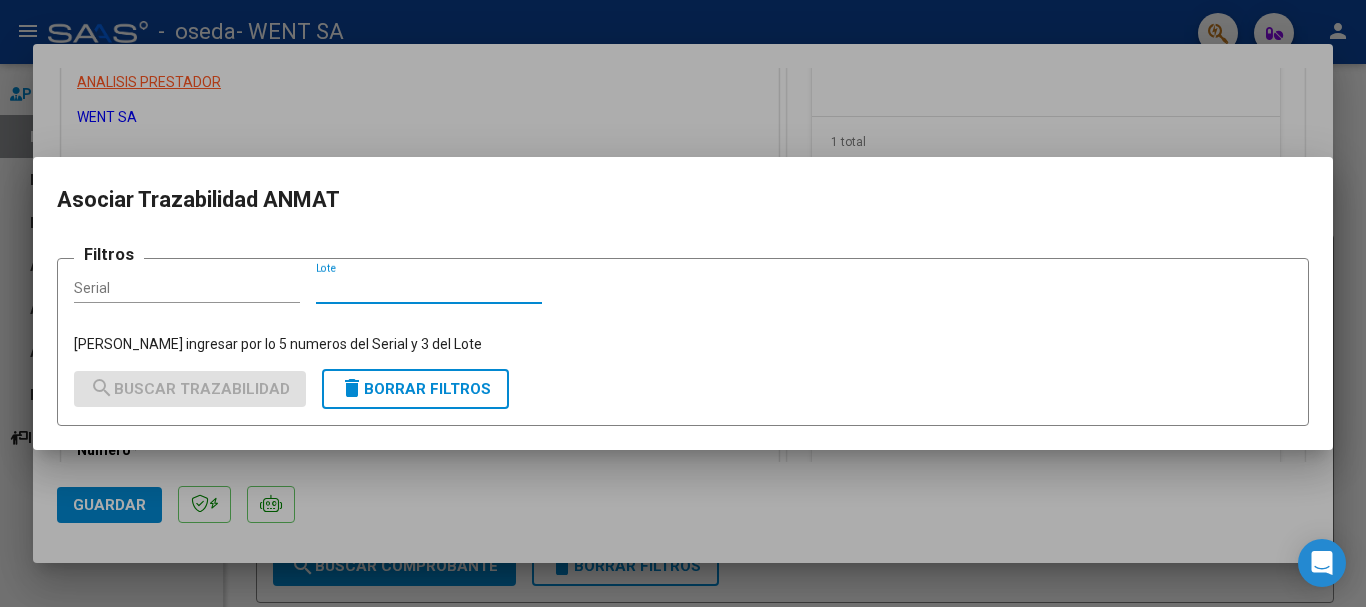 click on "Lote" at bounding box center (429, 288) 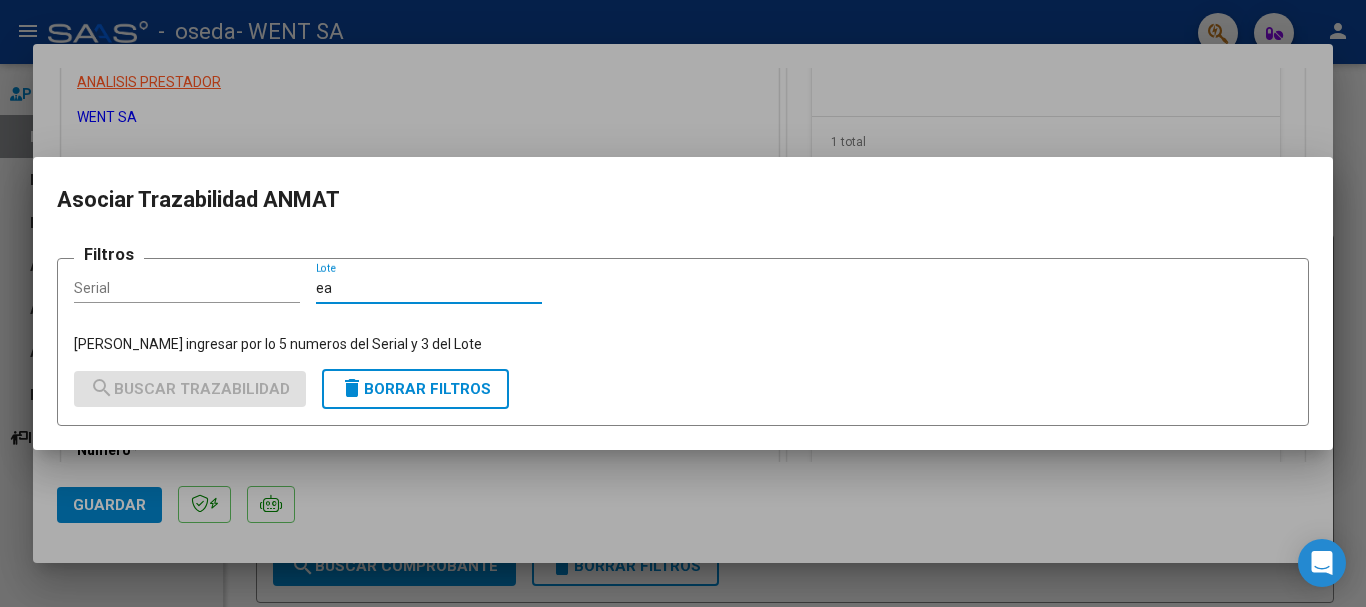 type on "e" 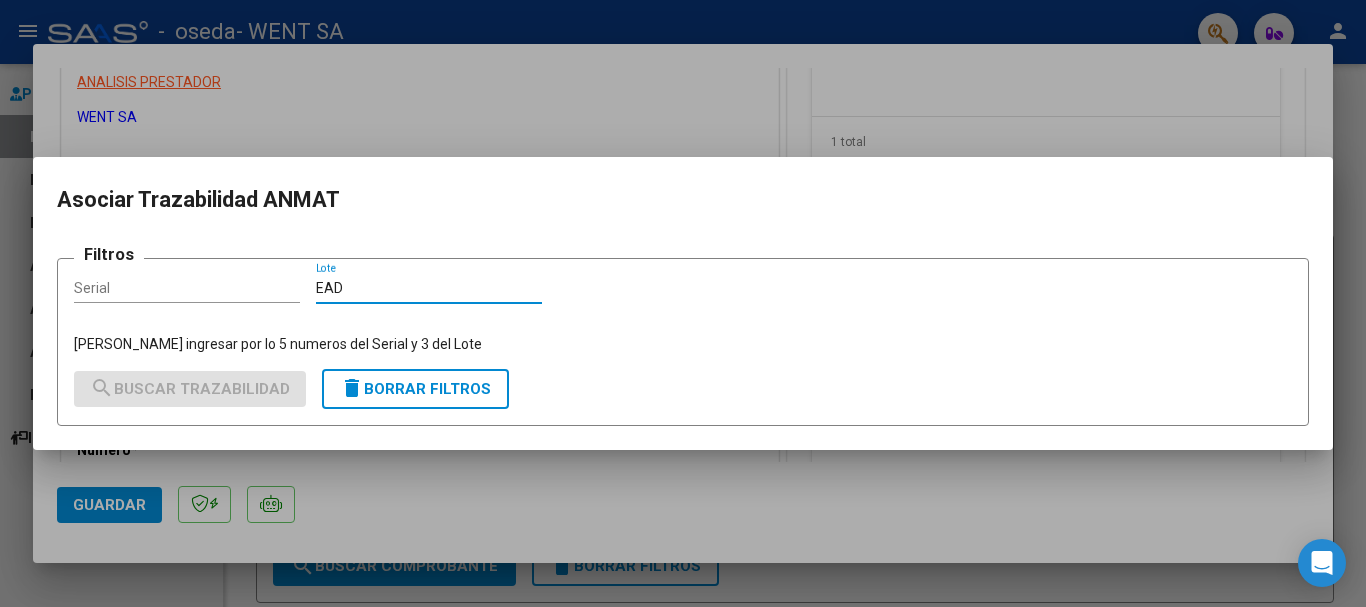 type on "EAD" 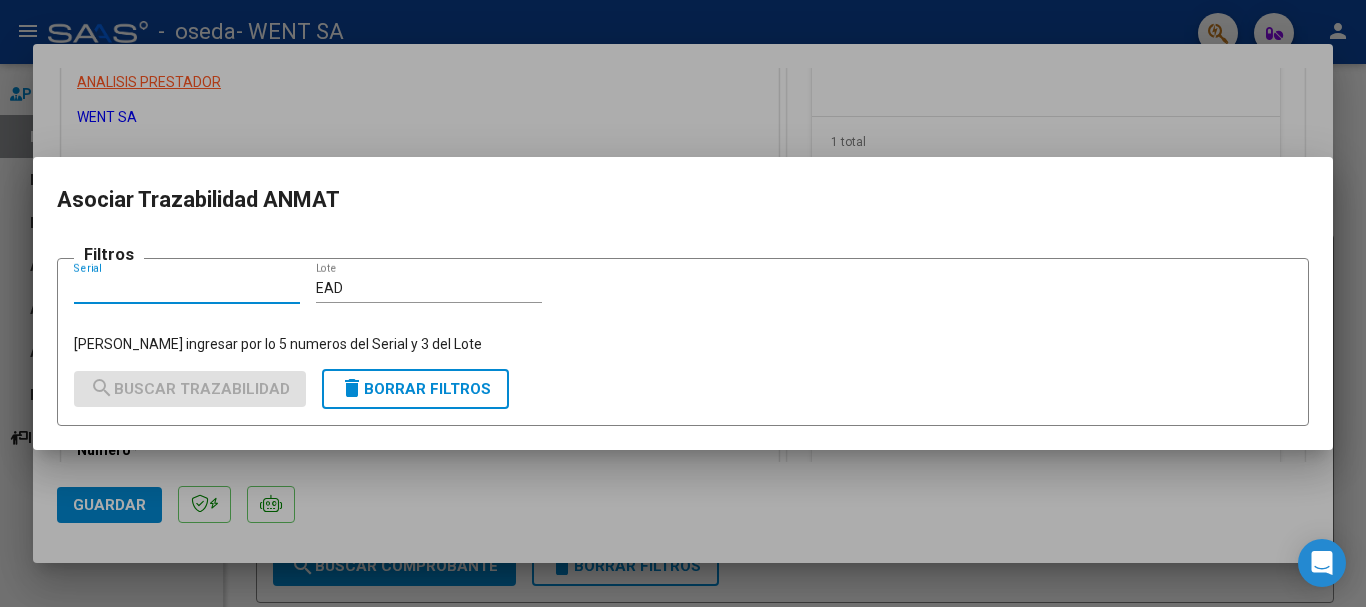 click on "Serial" at bounding box center (187, 288) 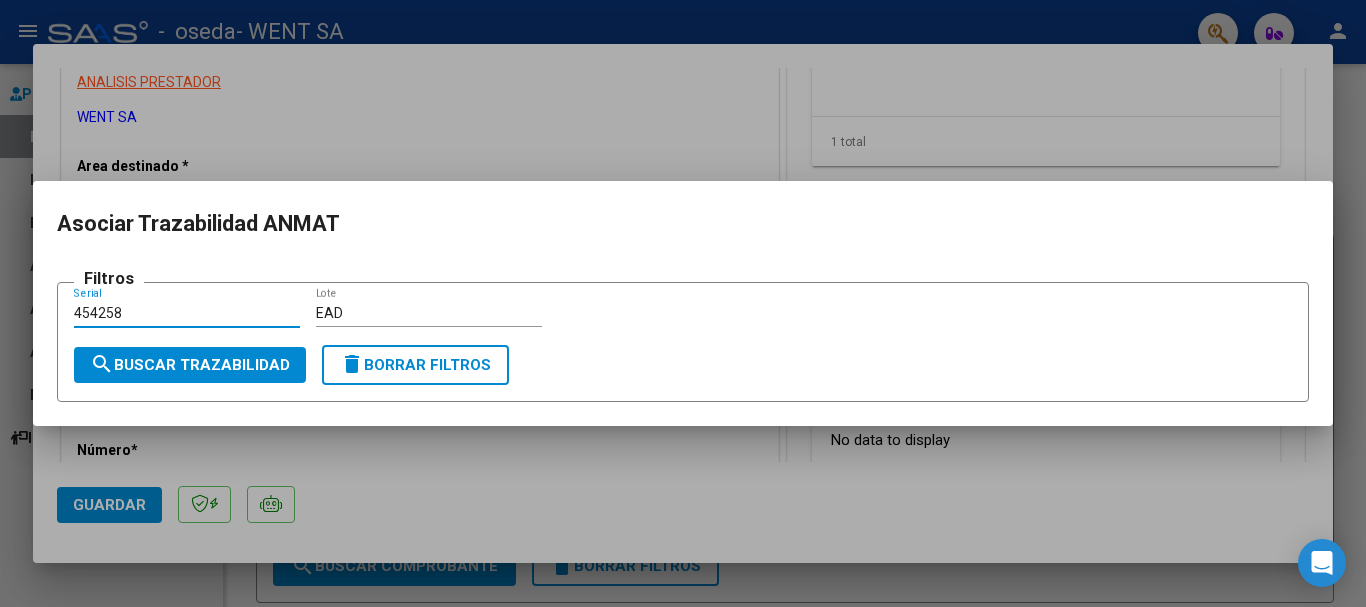 type on "454258" 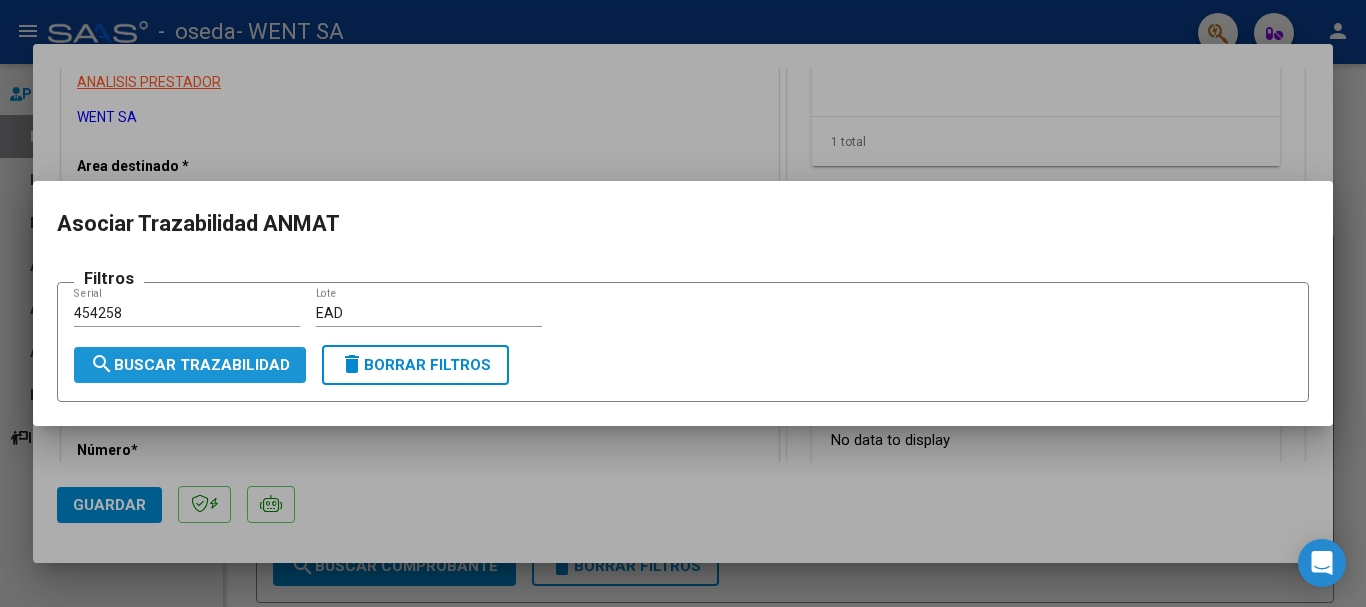 click on "search  Buscar Trazabilidad" at bounding box center (190, 365) 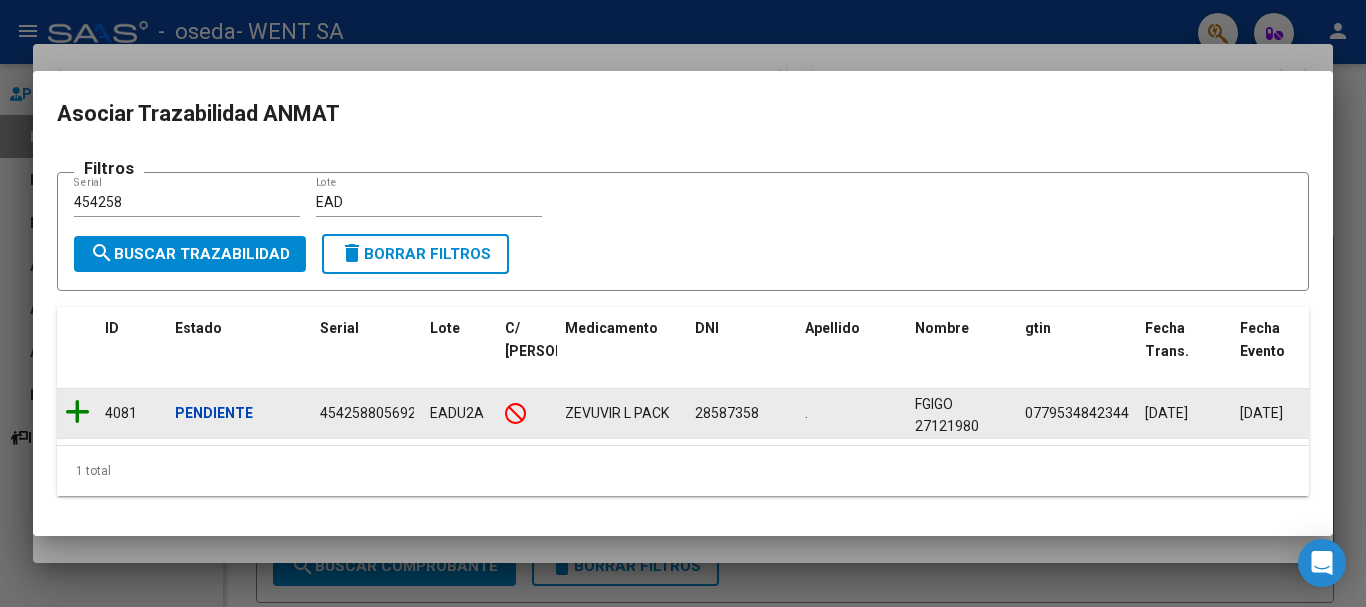 click 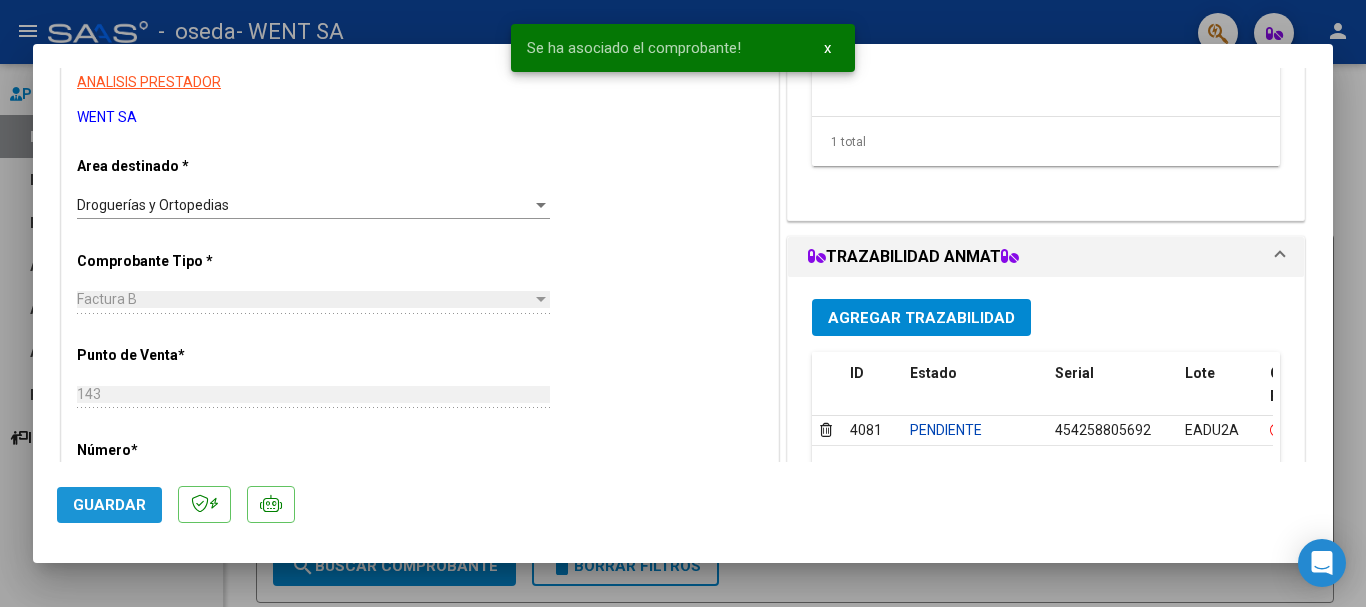 click on "Guardar" 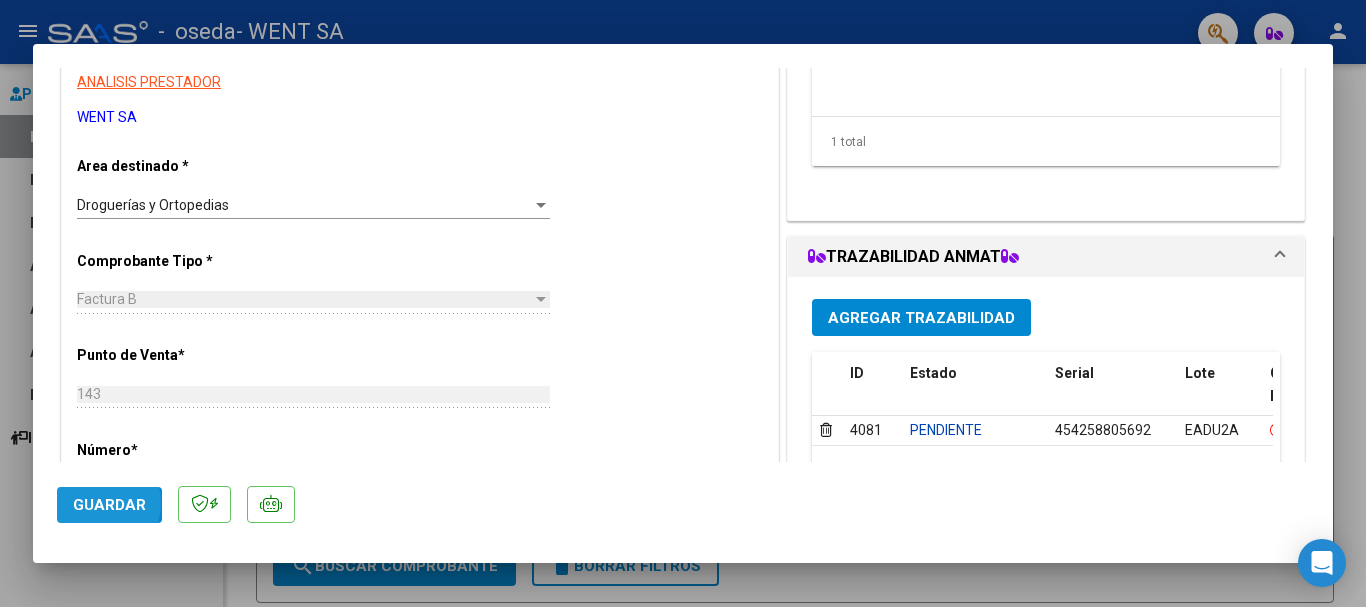 click on "Guardar" 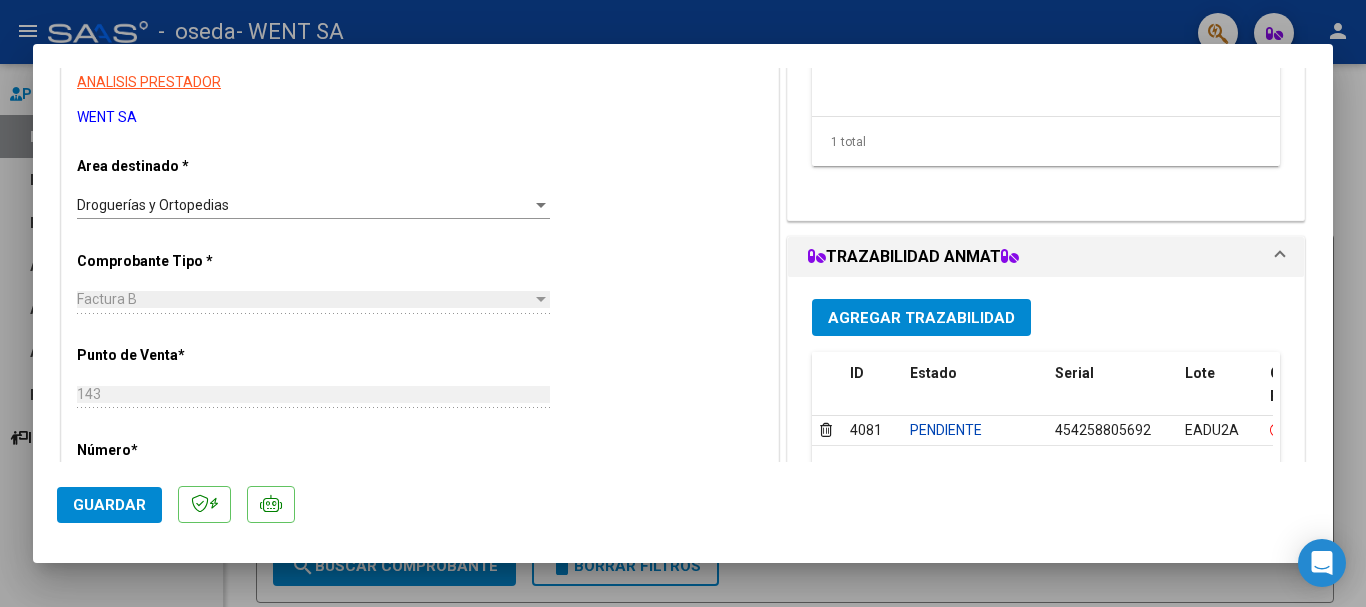 click at bounding box center [683, 303] 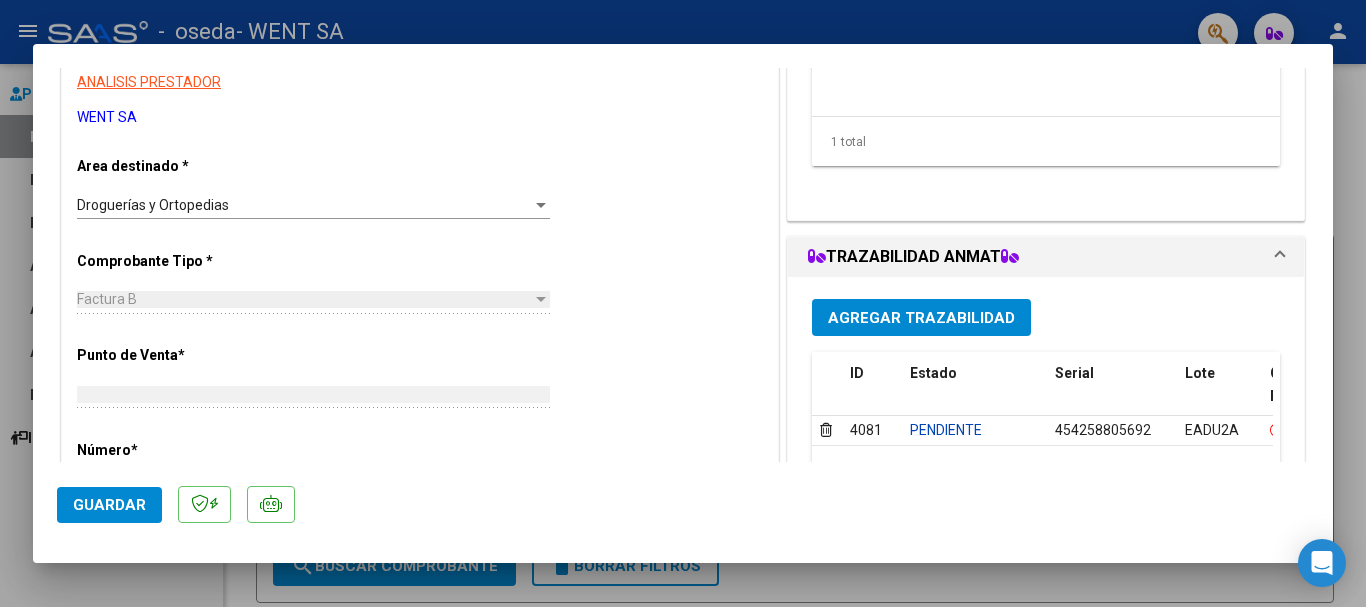 scroll, scrollTop: 0, scrollLeft: 0, axis: both 